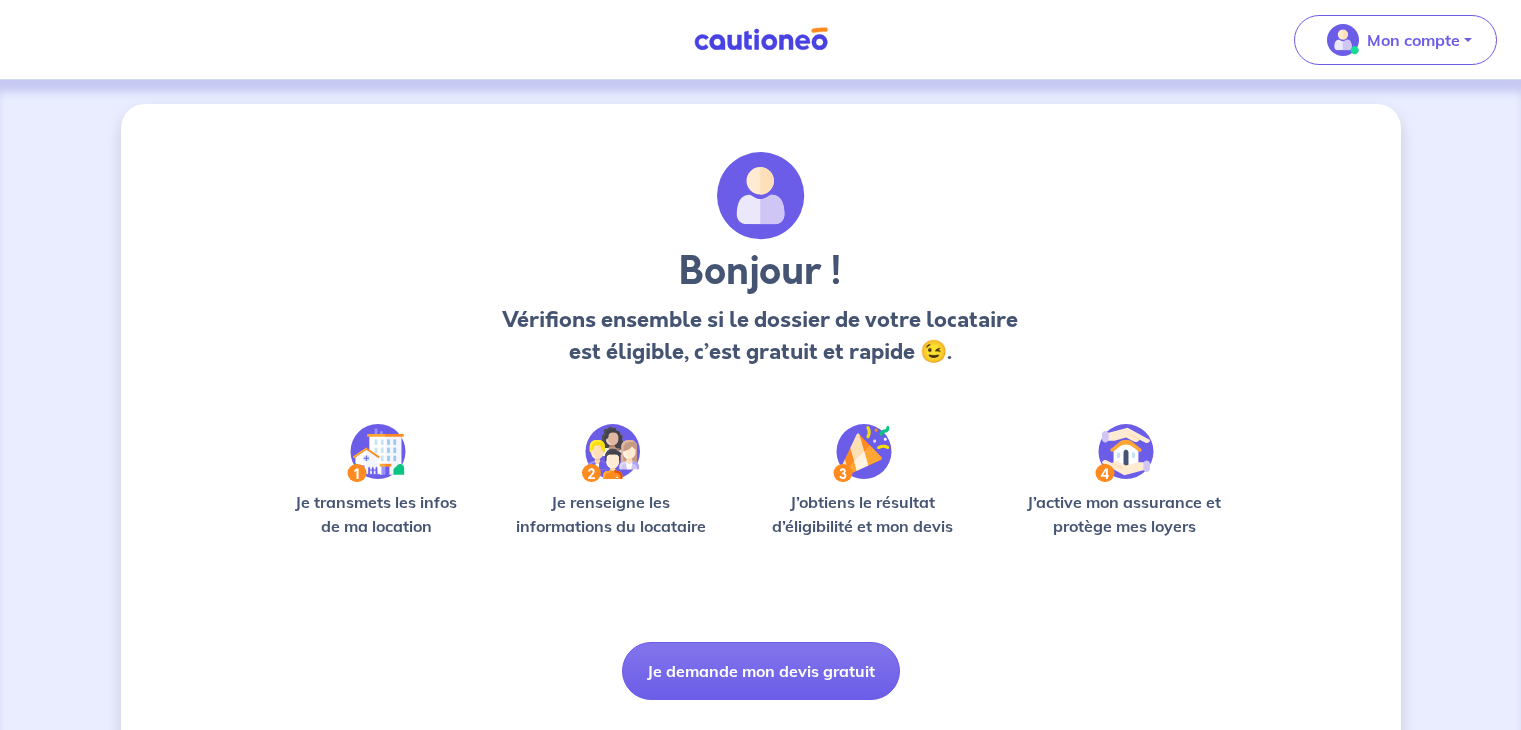 scroll, scrollTop: 0, scrollLeft: 0, axis: both 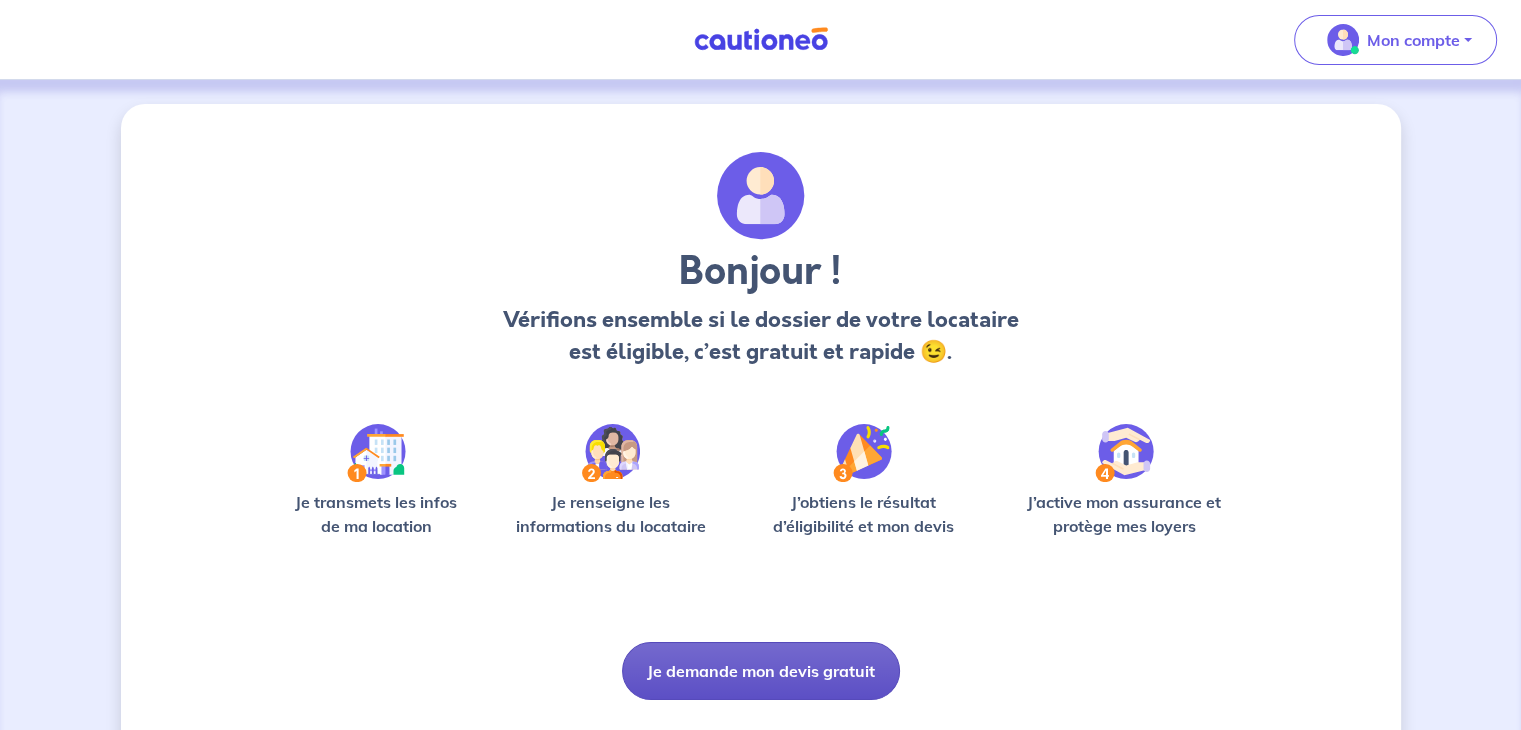 click on "Je demande mon devis gratuit" at bounding box center (761, 671) 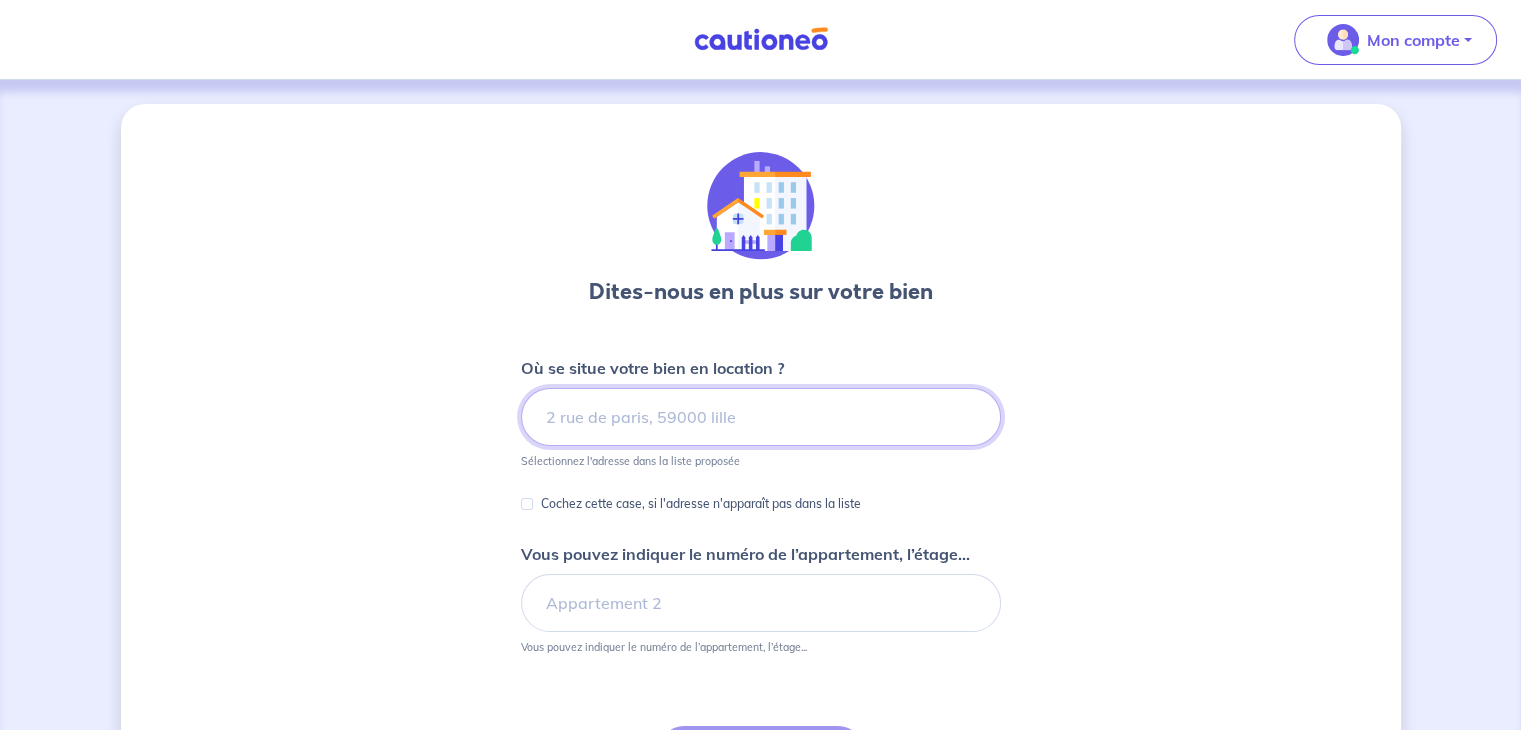 click at bounding box center (761, 417) 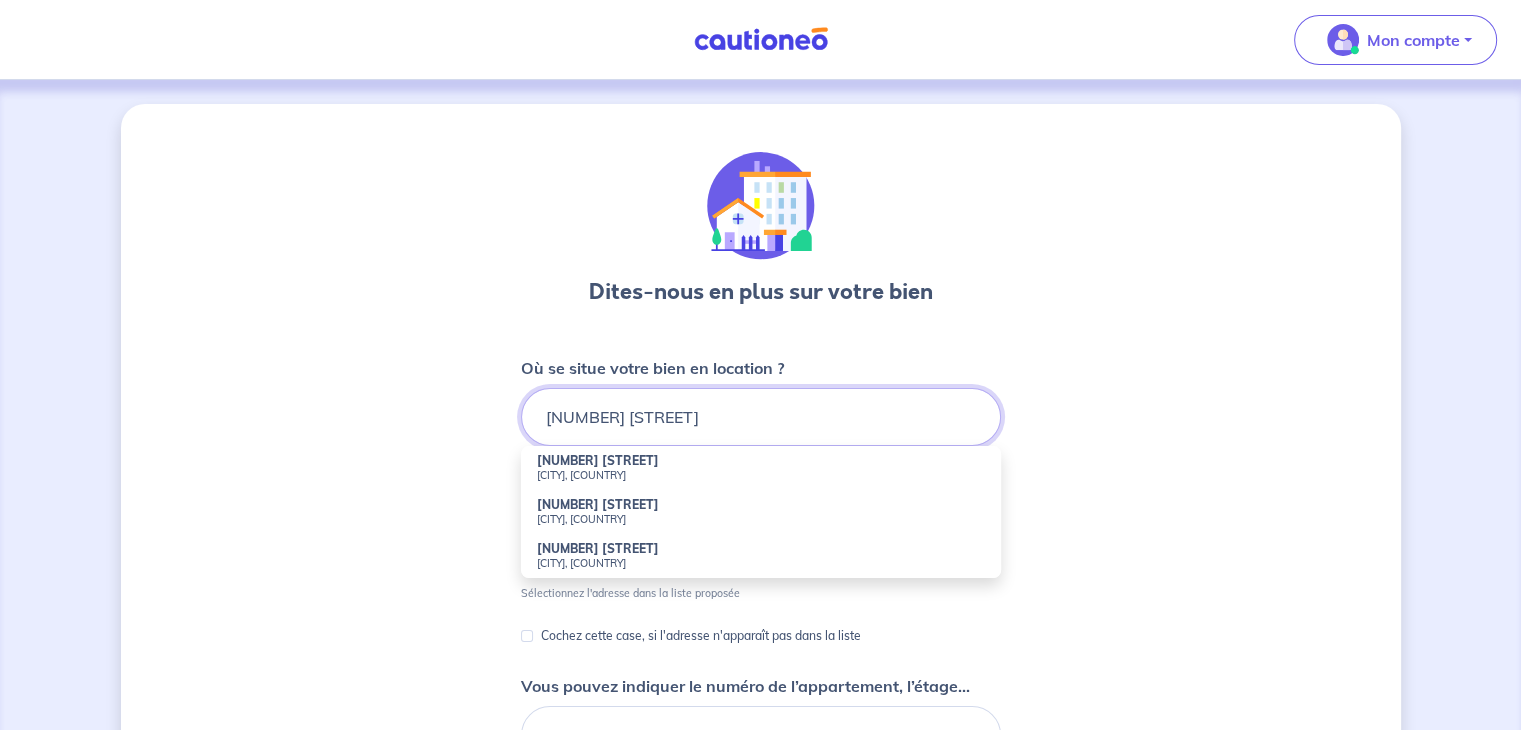 click on "[NUMBER] [STREET]" at bounding box center (761, 417) 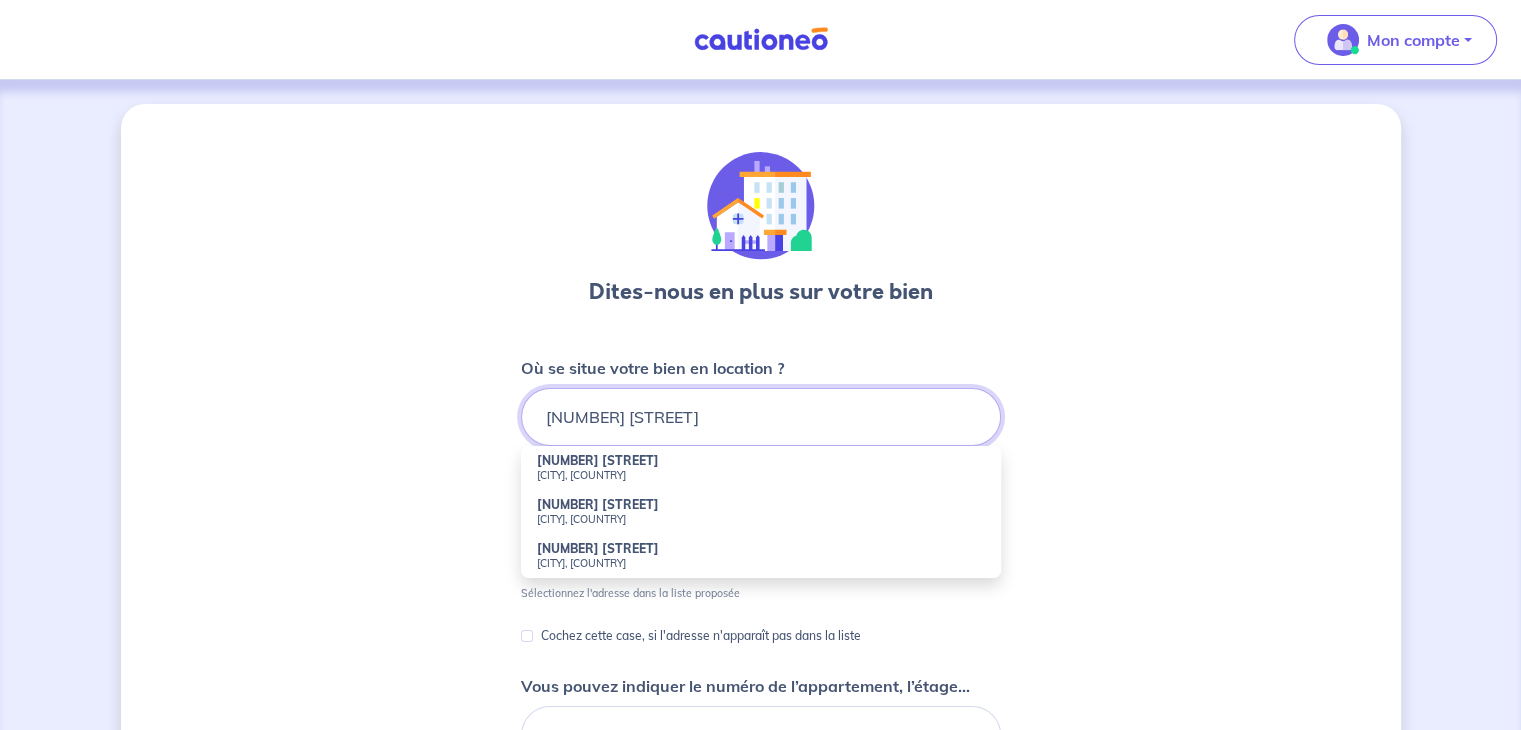 click on "[NUMBER] [STREET]" at bounding box center (761, 417) 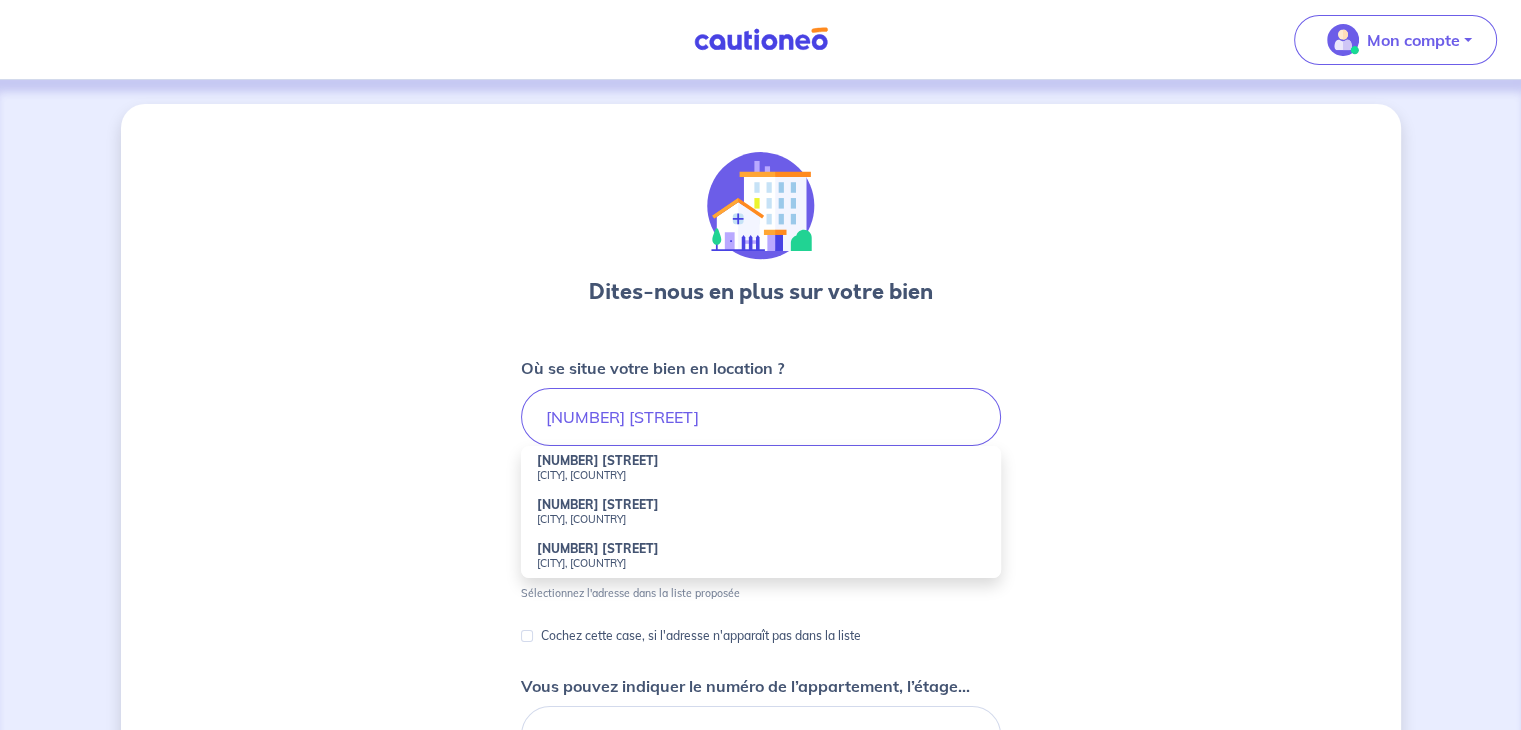 click on "[NUMBER] [STREET]" at bounding box center [598, 460] 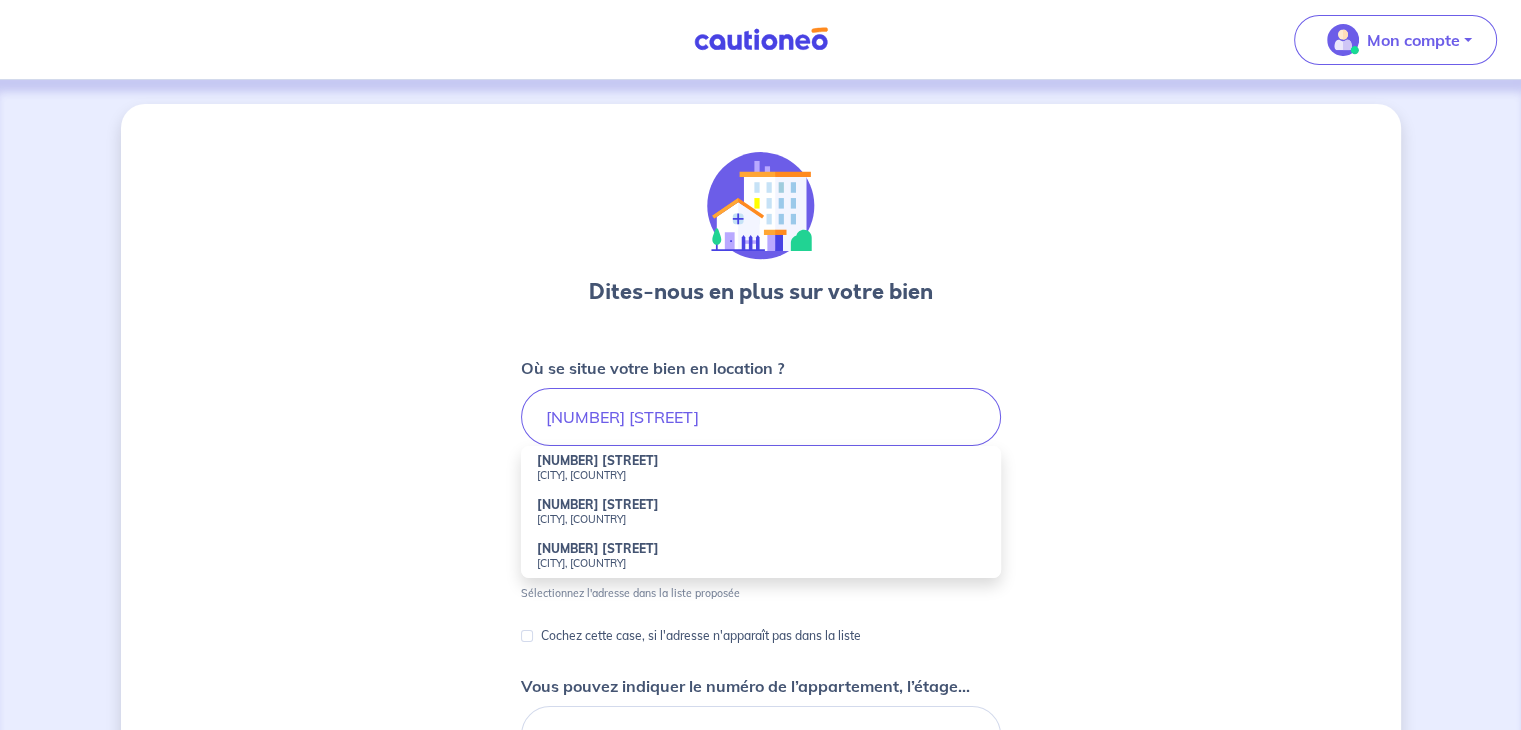 type on "[NUMBER] [STREET], [CITY], [COUNTRY]" 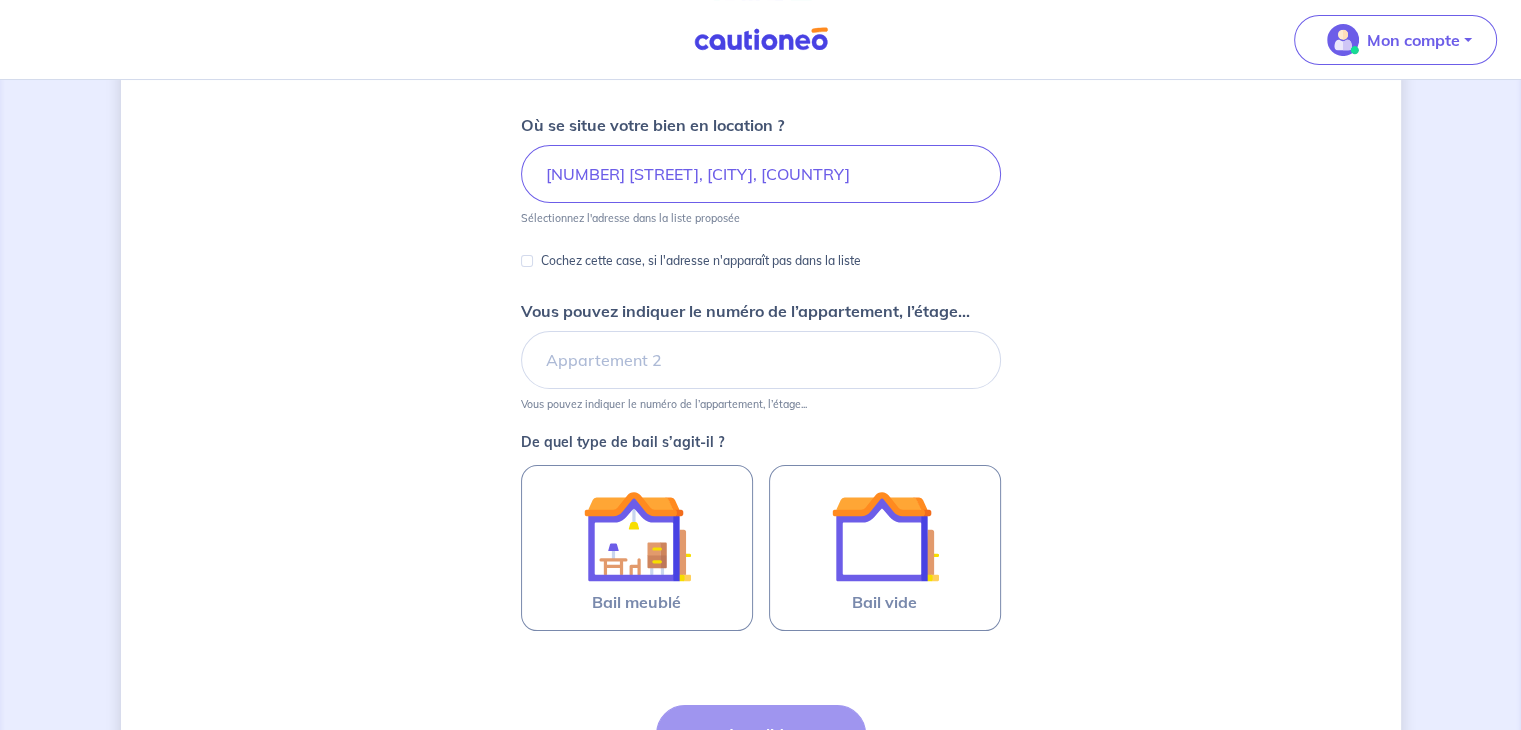 scroll, scrollTop: 240, scrollLeft: 0, axis: vertical 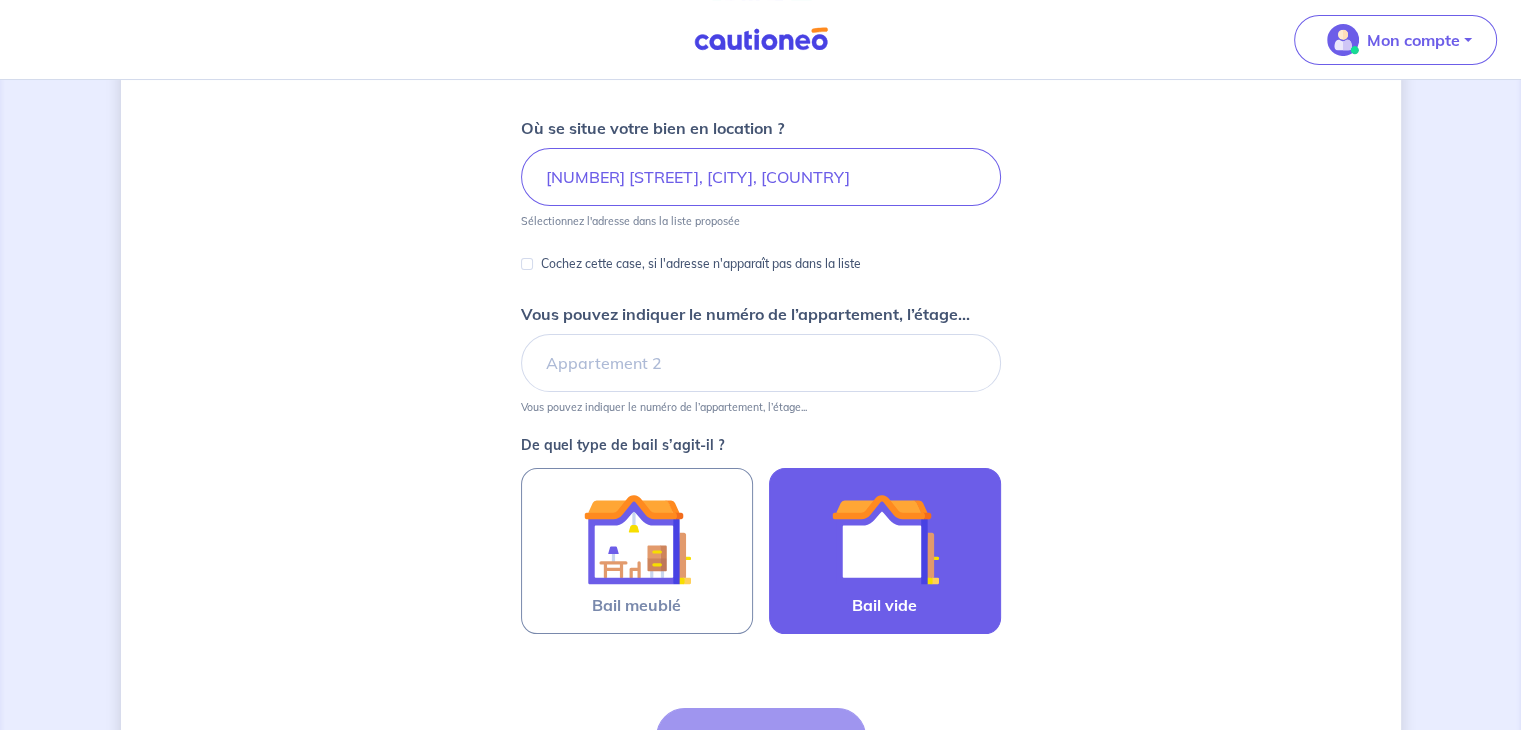 click on "Bail vide" at bounding box center [885, 551] 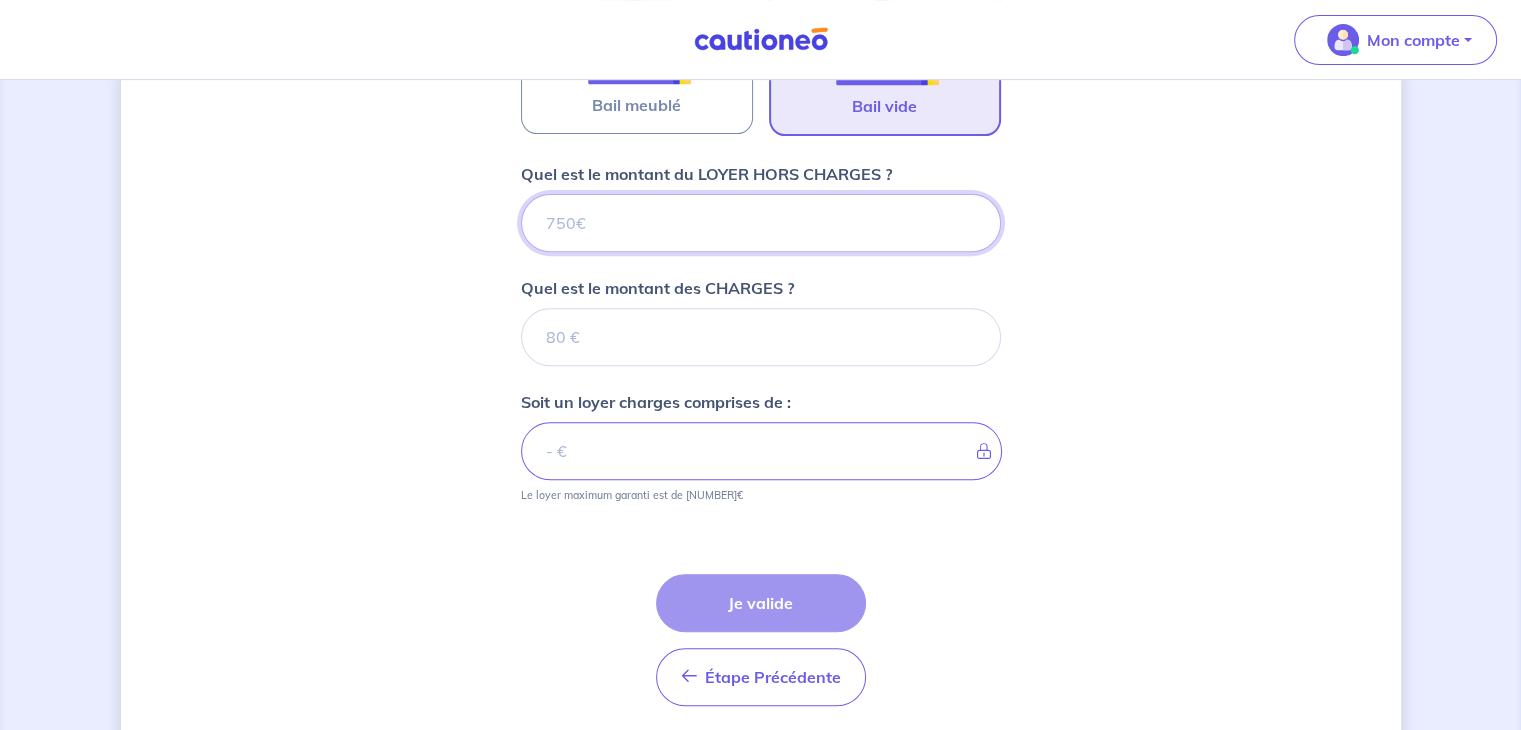 scroll, scrollTop: 744, scrollLeft: 0, axis: vertical 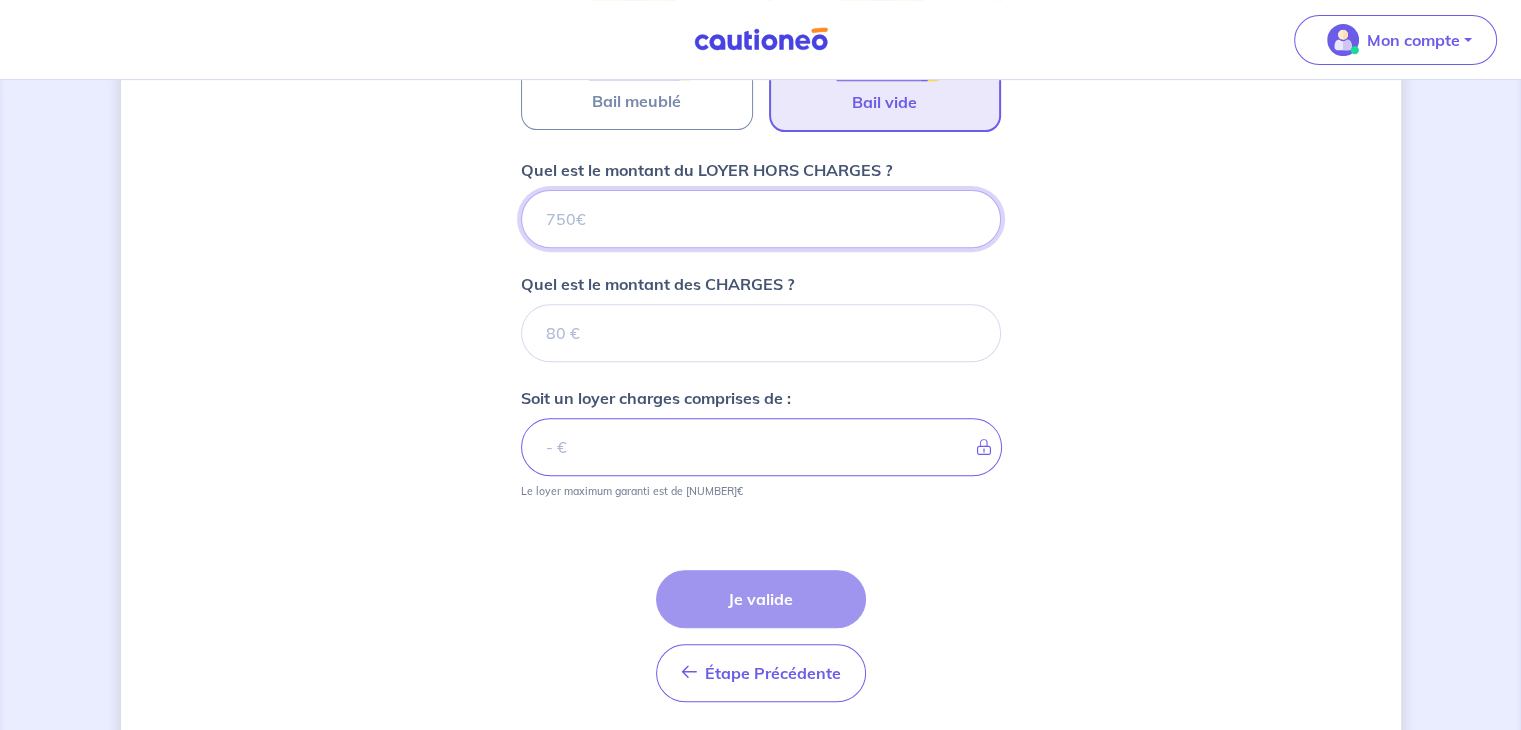 type on "1" 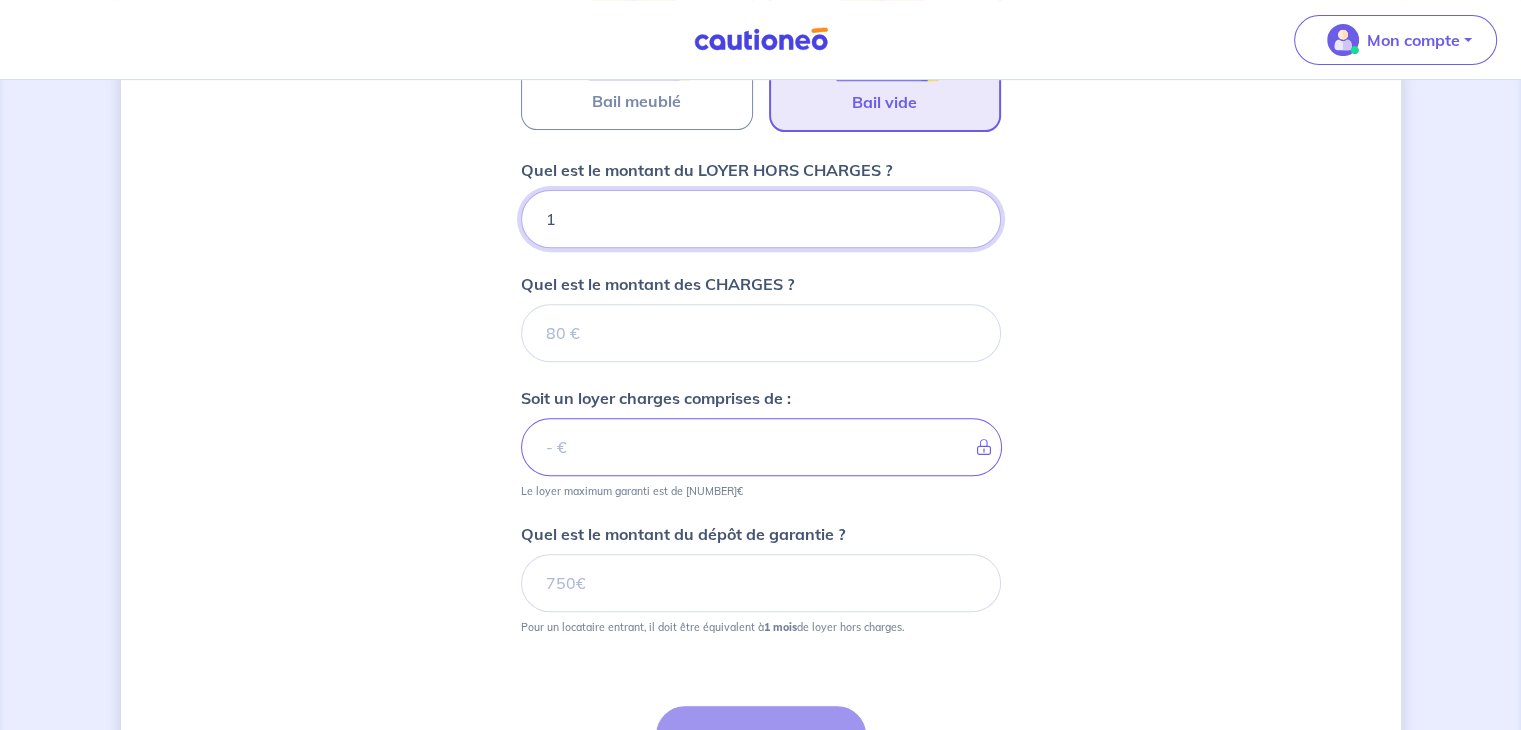 type 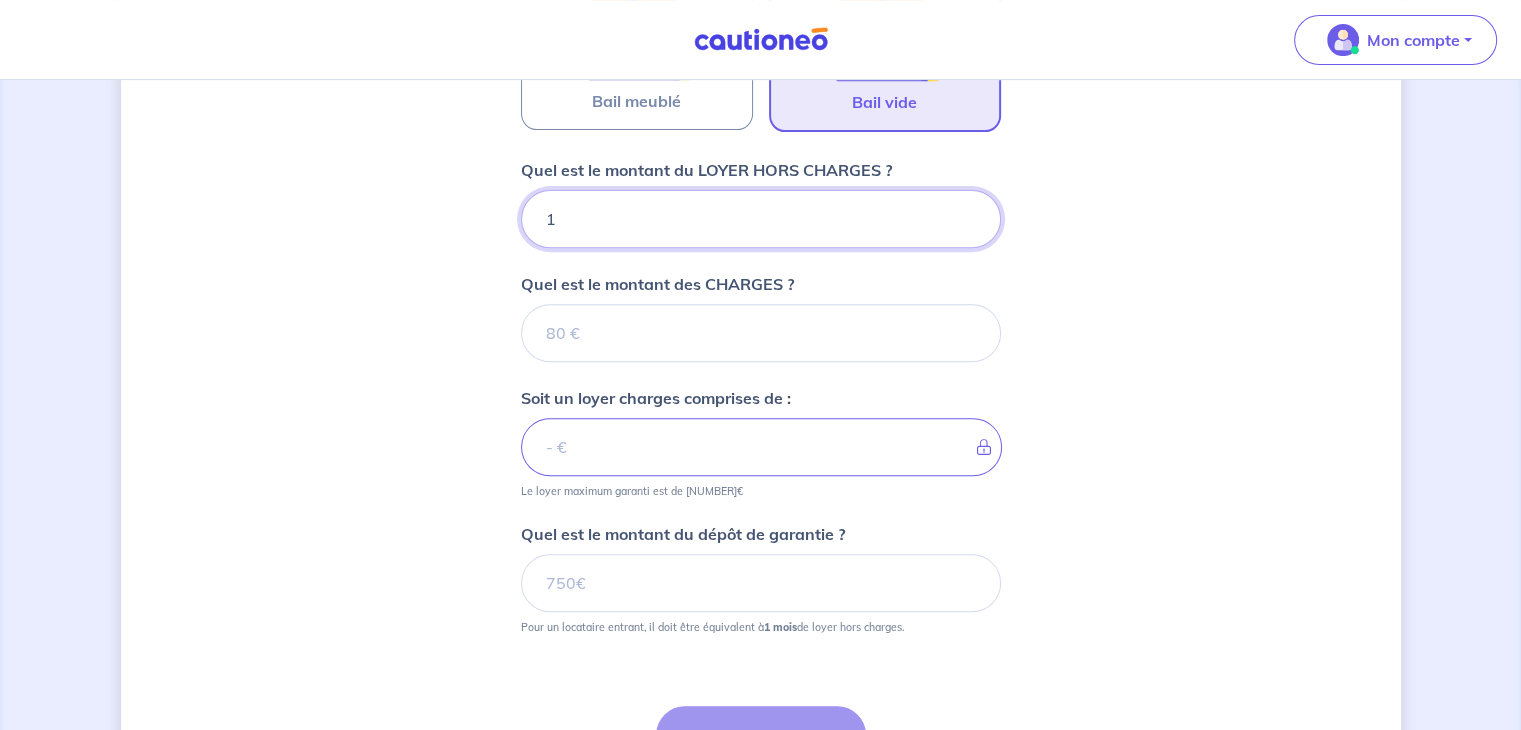 type on "12" 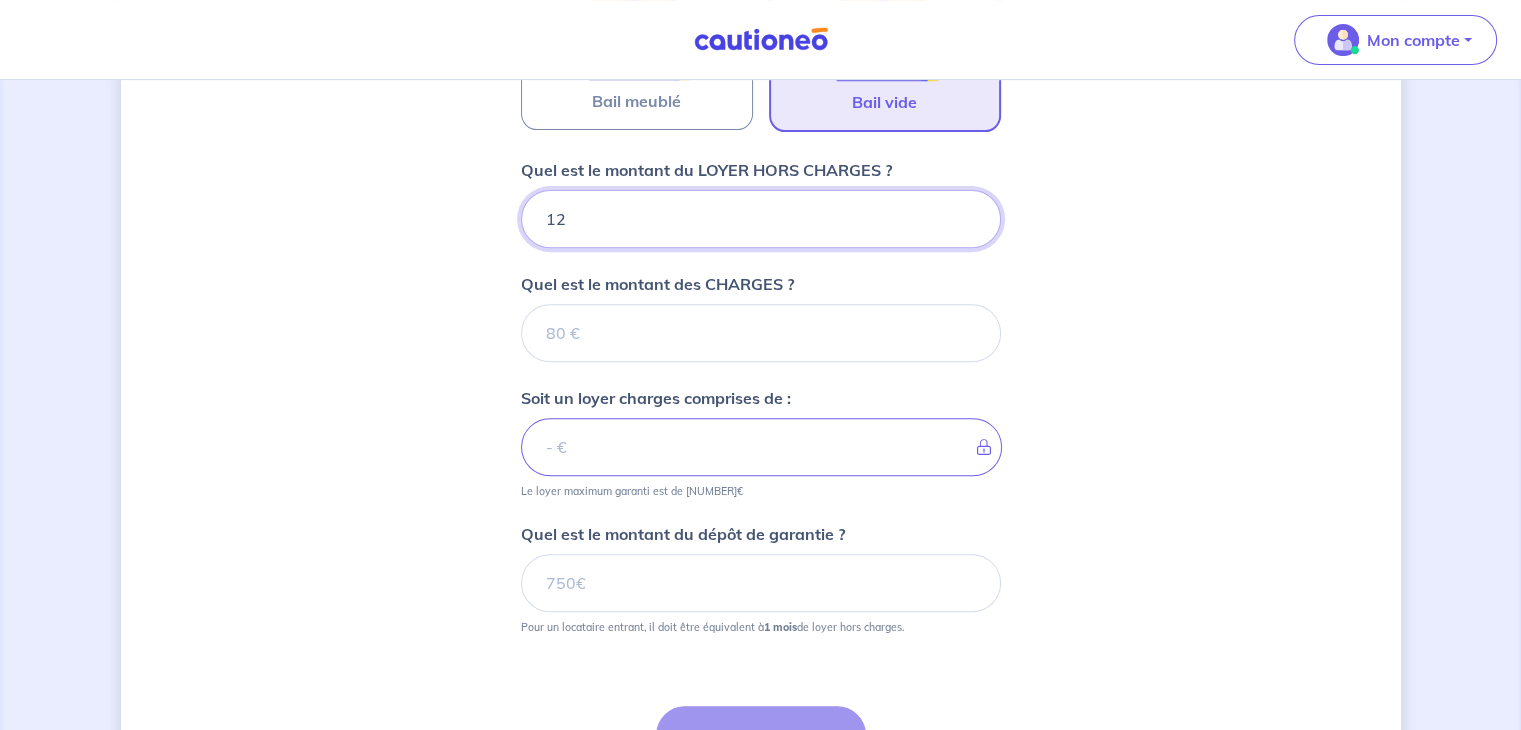 type 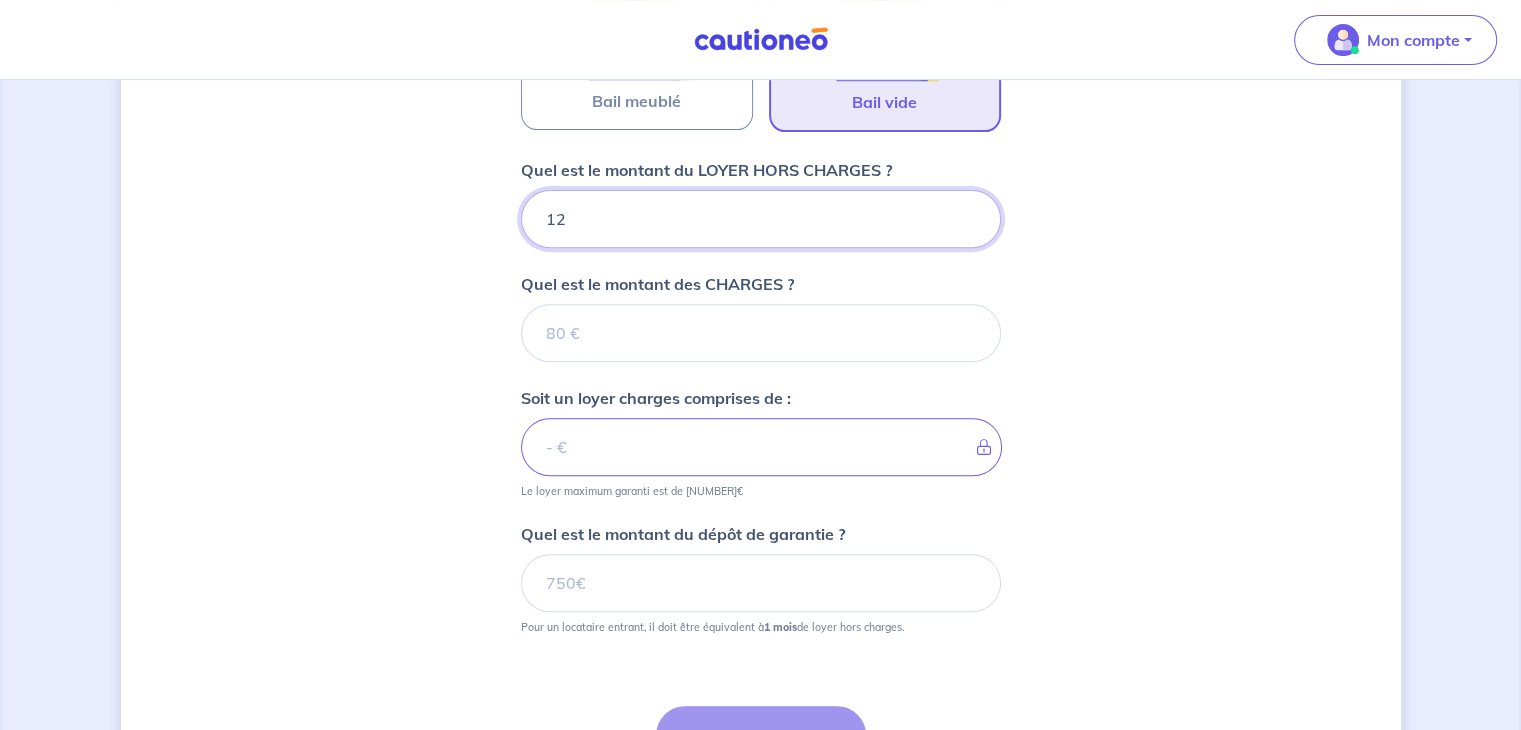 click on "12" at bounding box center [761, 219] 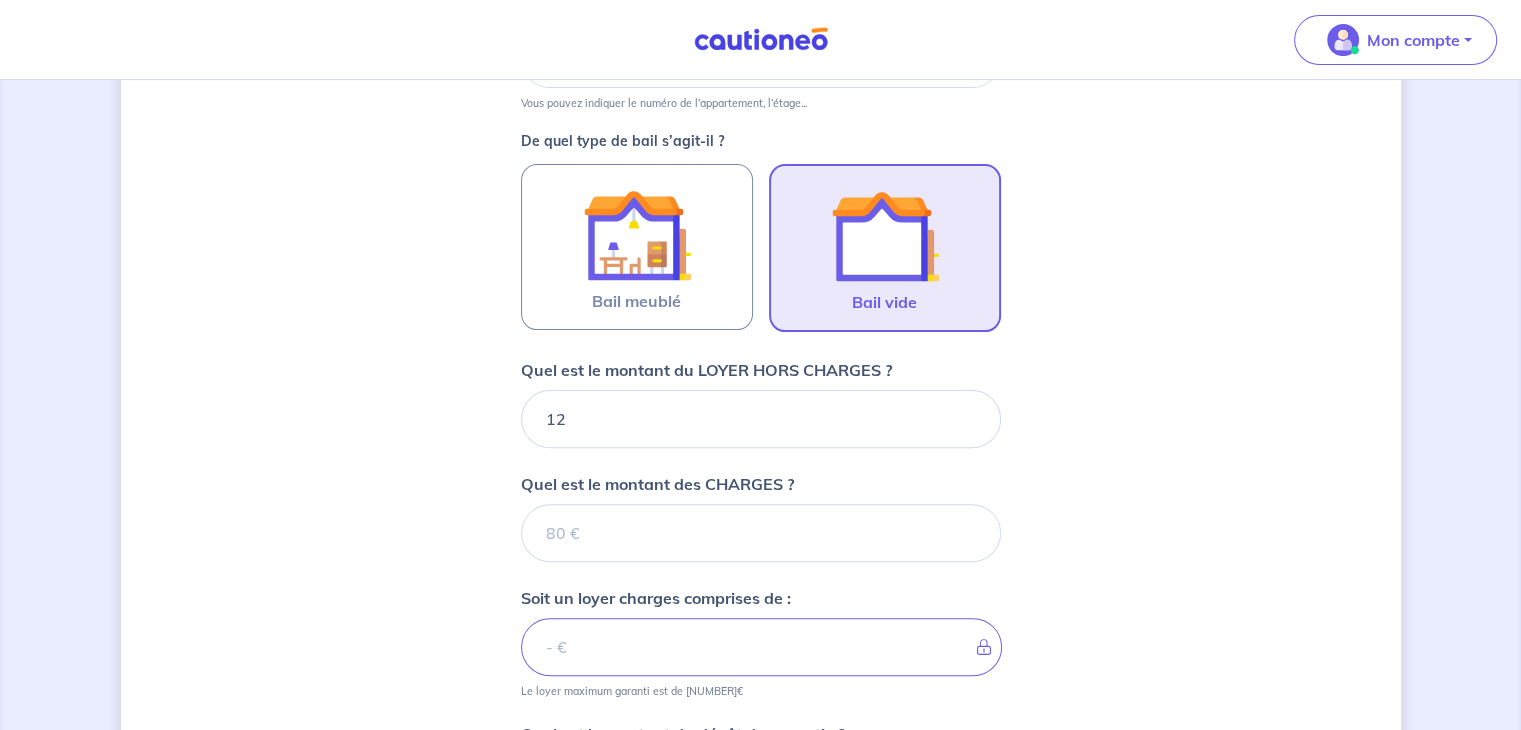 scroll, scrollTop: 541, scrollLeft: 0, axis: vertical 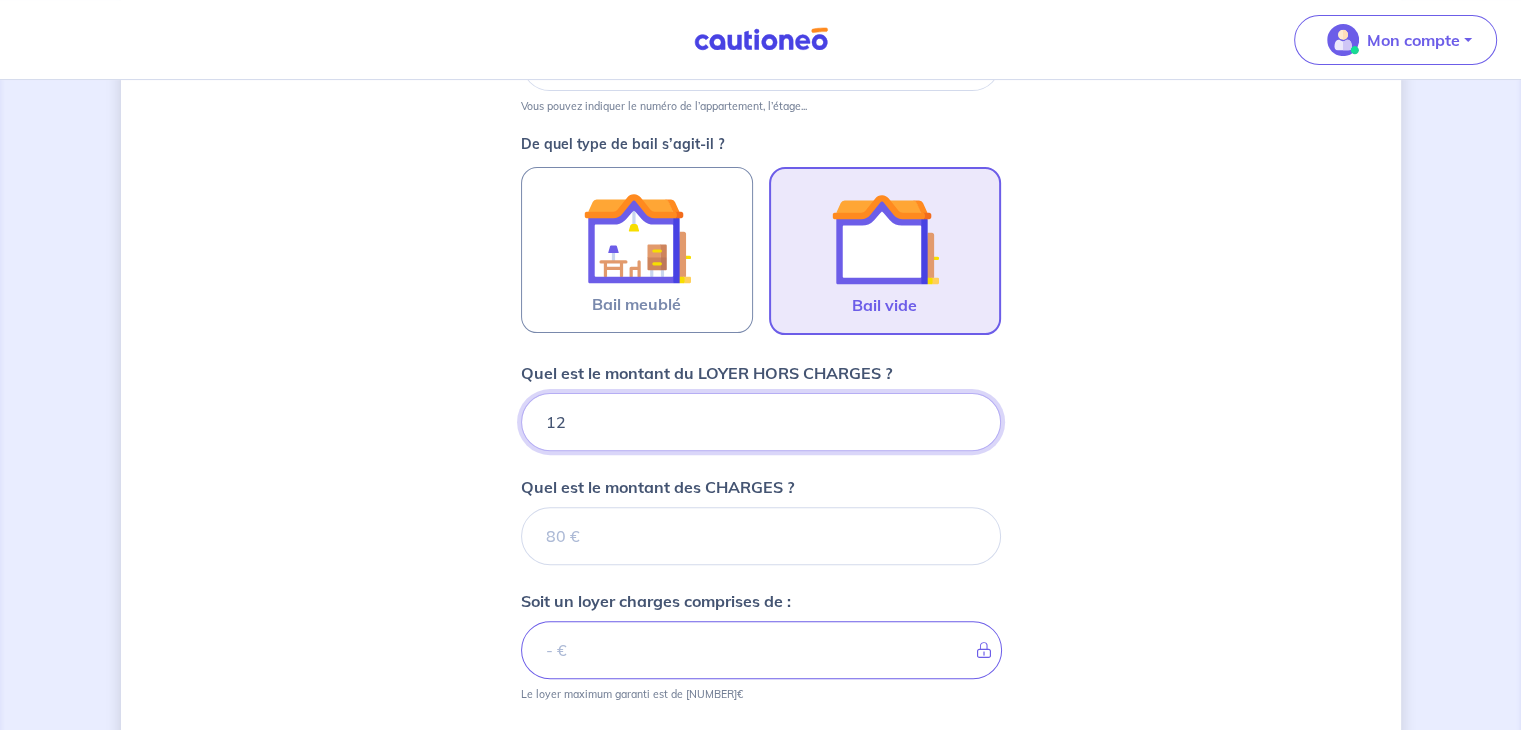 click on "12" at bounding box center [761, 422] 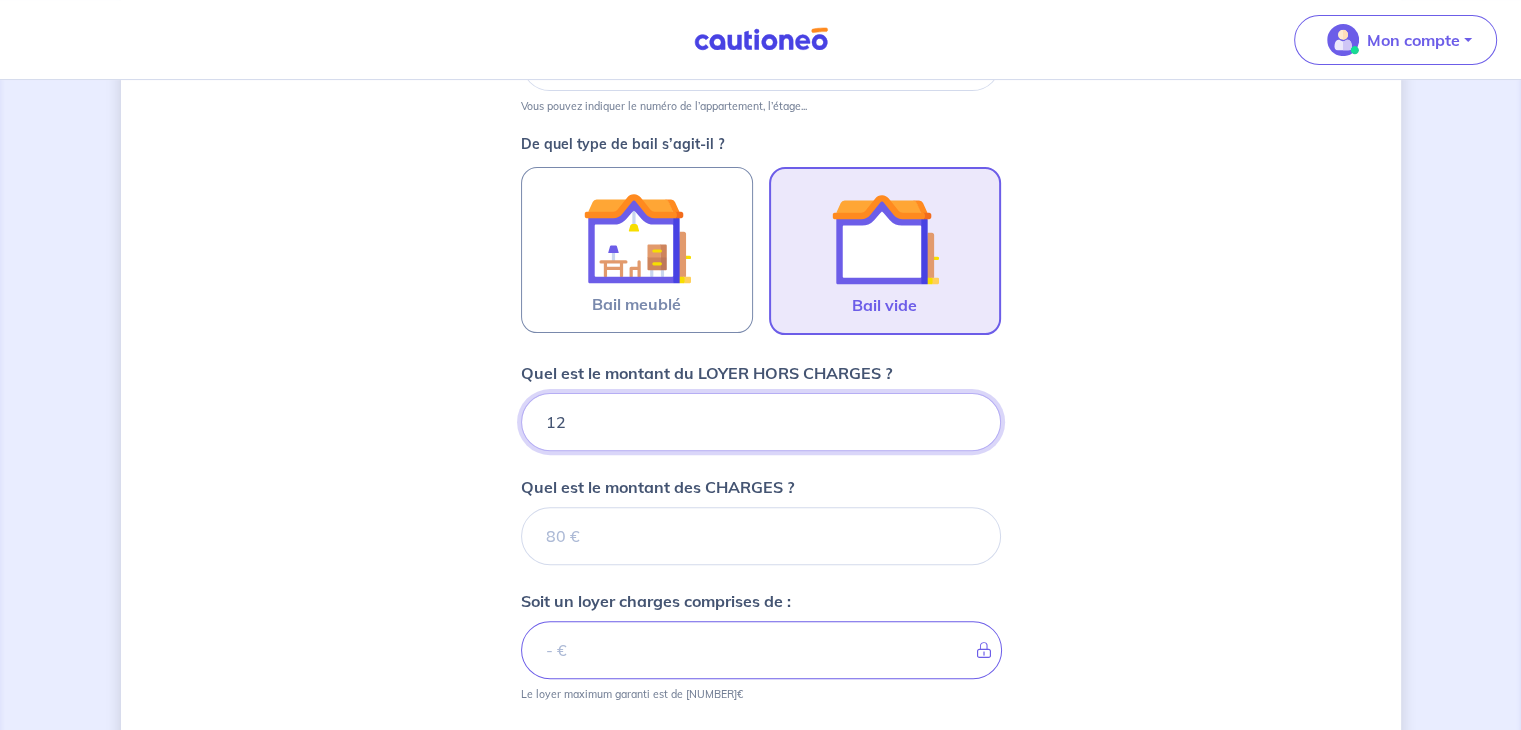 type on "[NUMBER]" 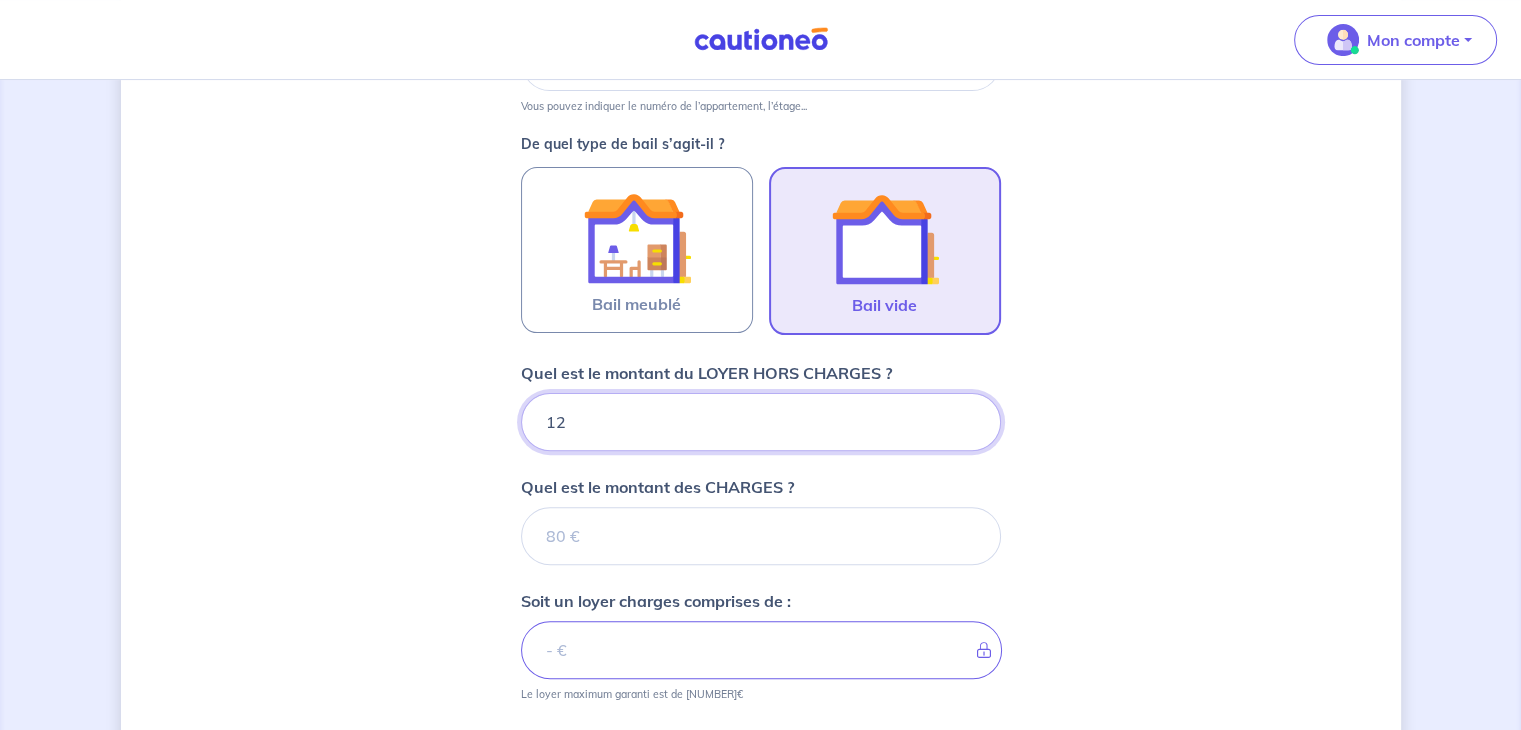 type 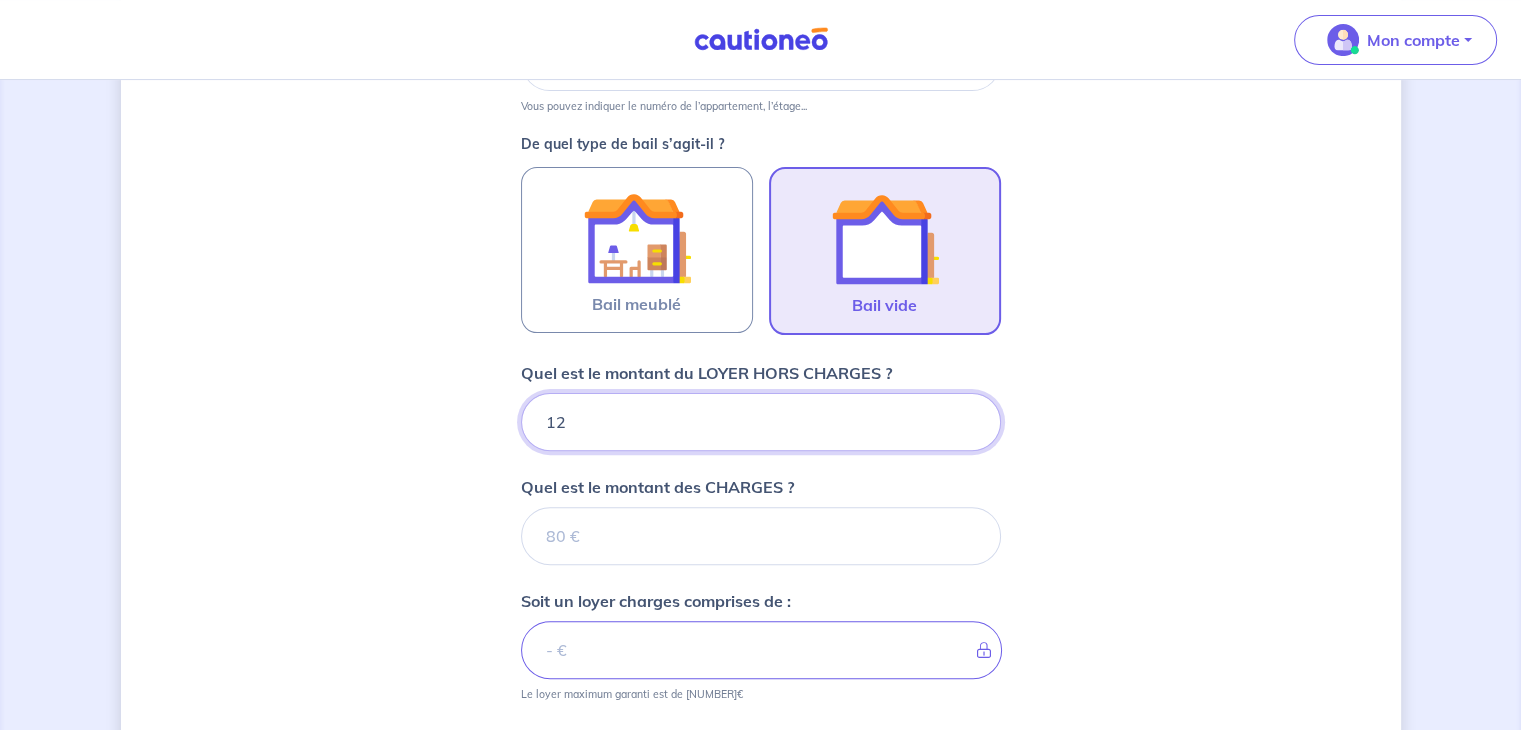 type on "[NUMBER]" 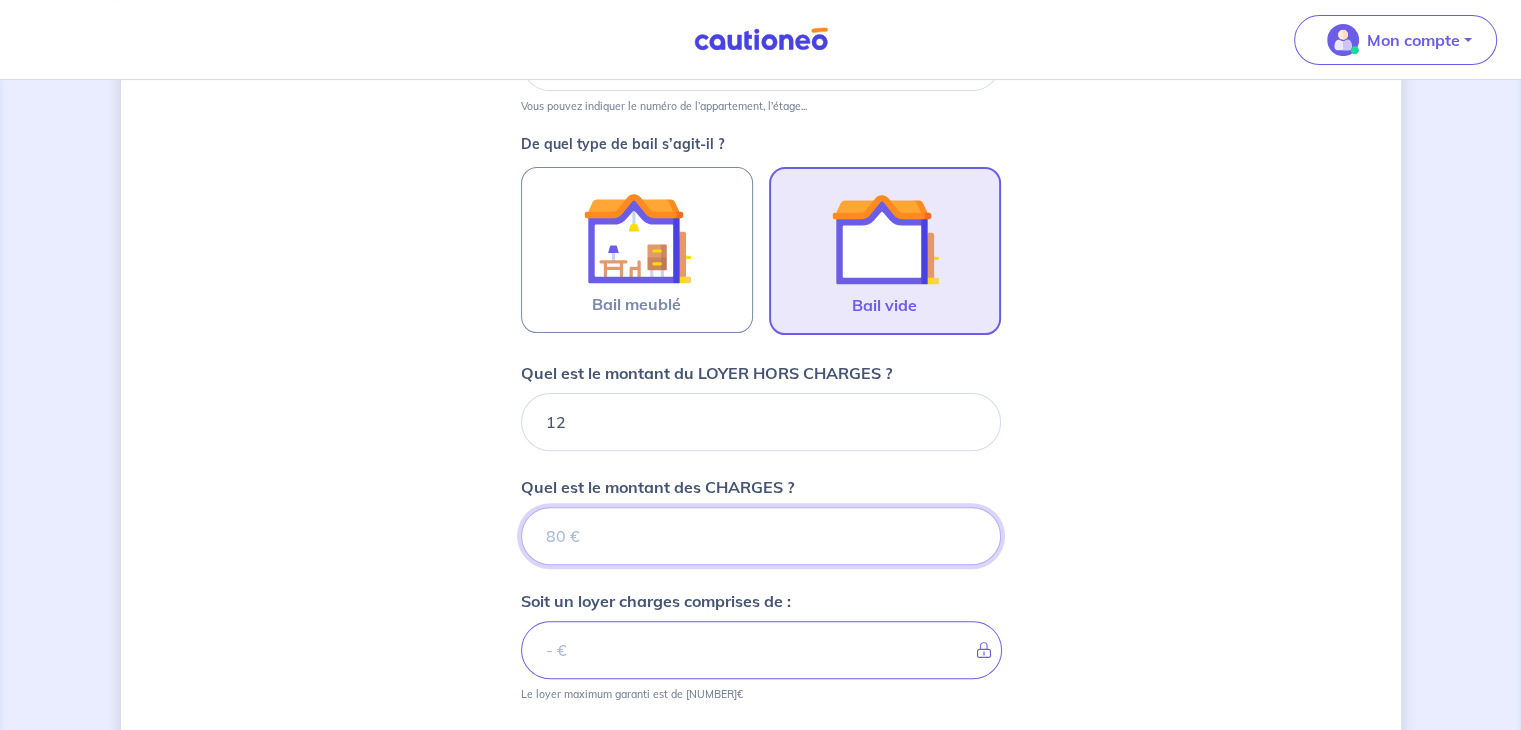 click on "Quel est le montant des CHARGES ?" at bounding box center (761, 536) 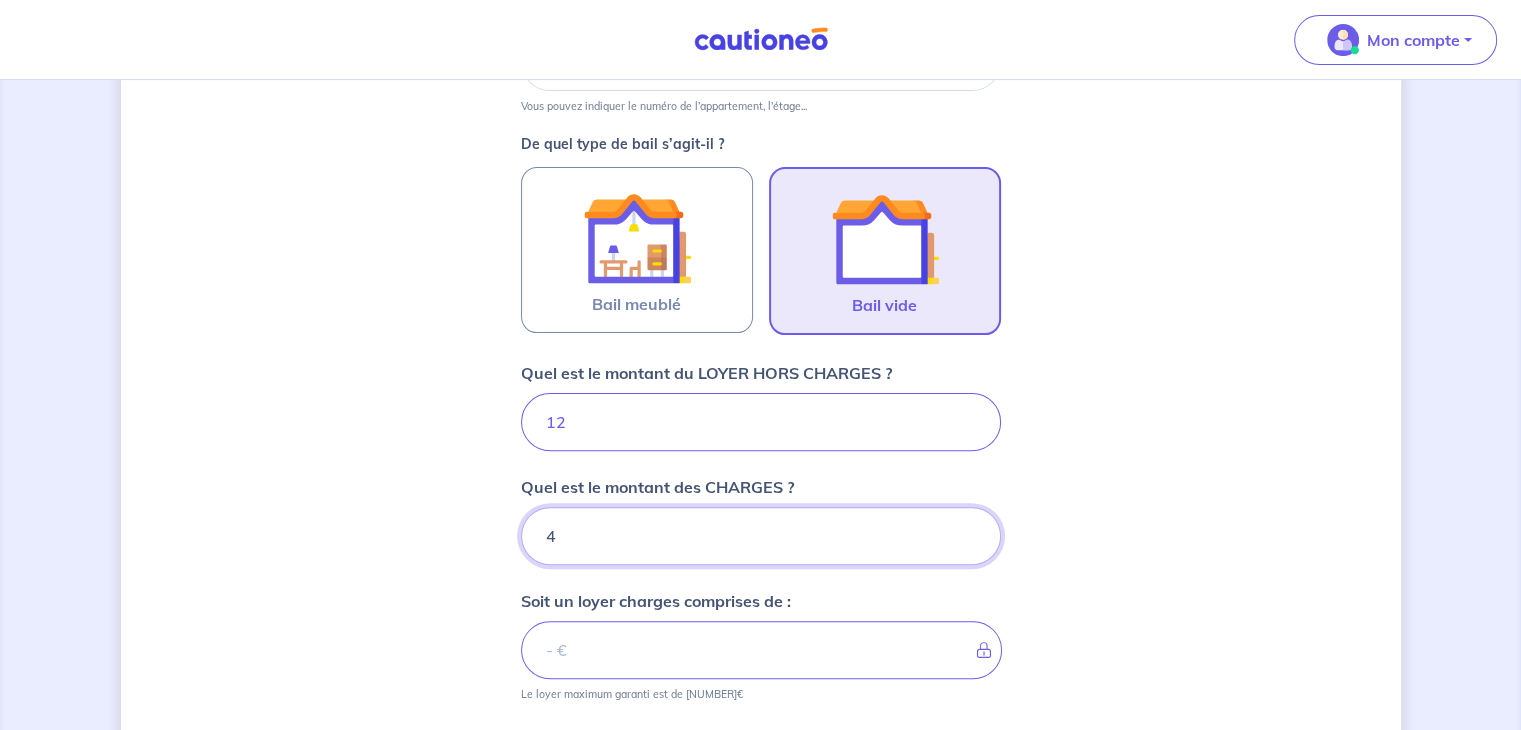 type on "40" 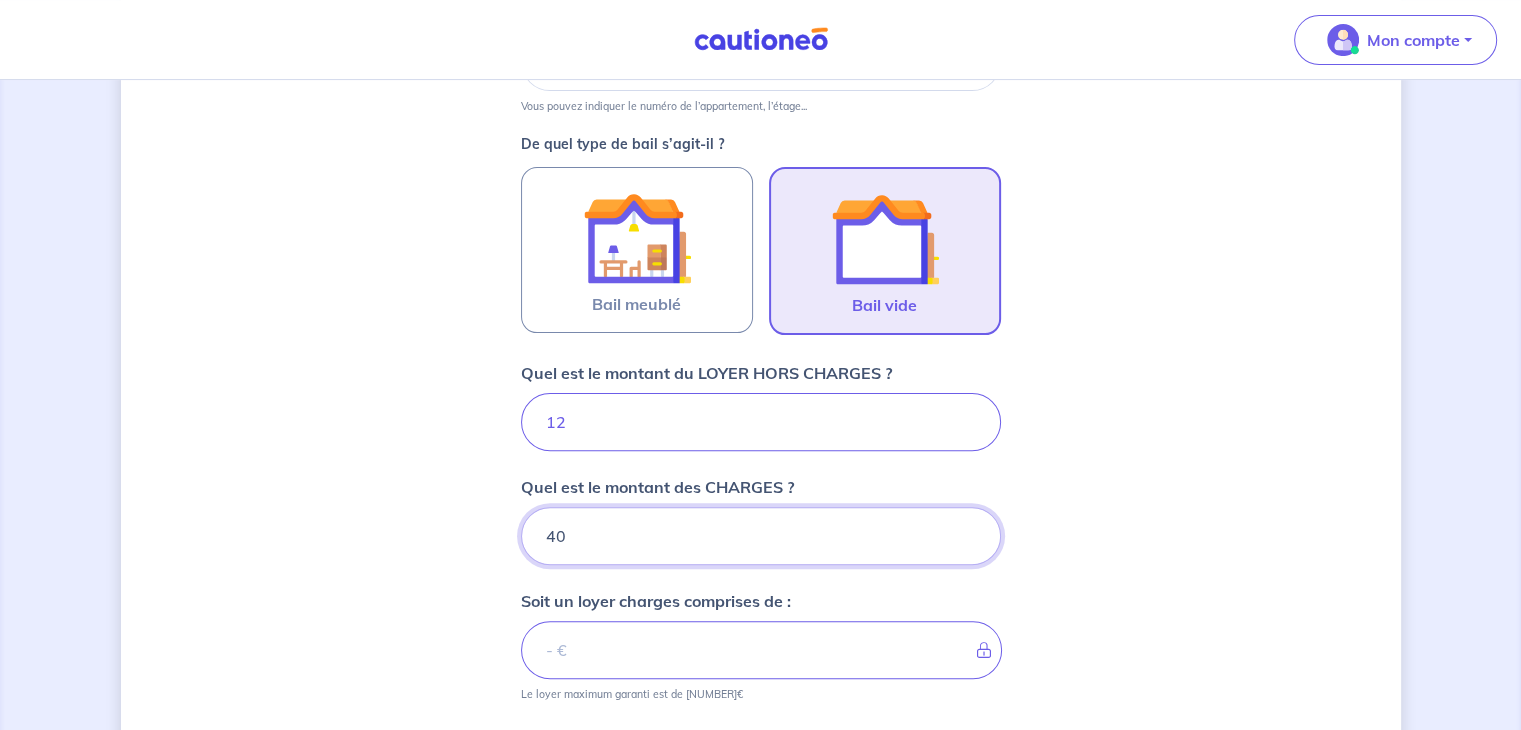 type on "[NUMBER]" 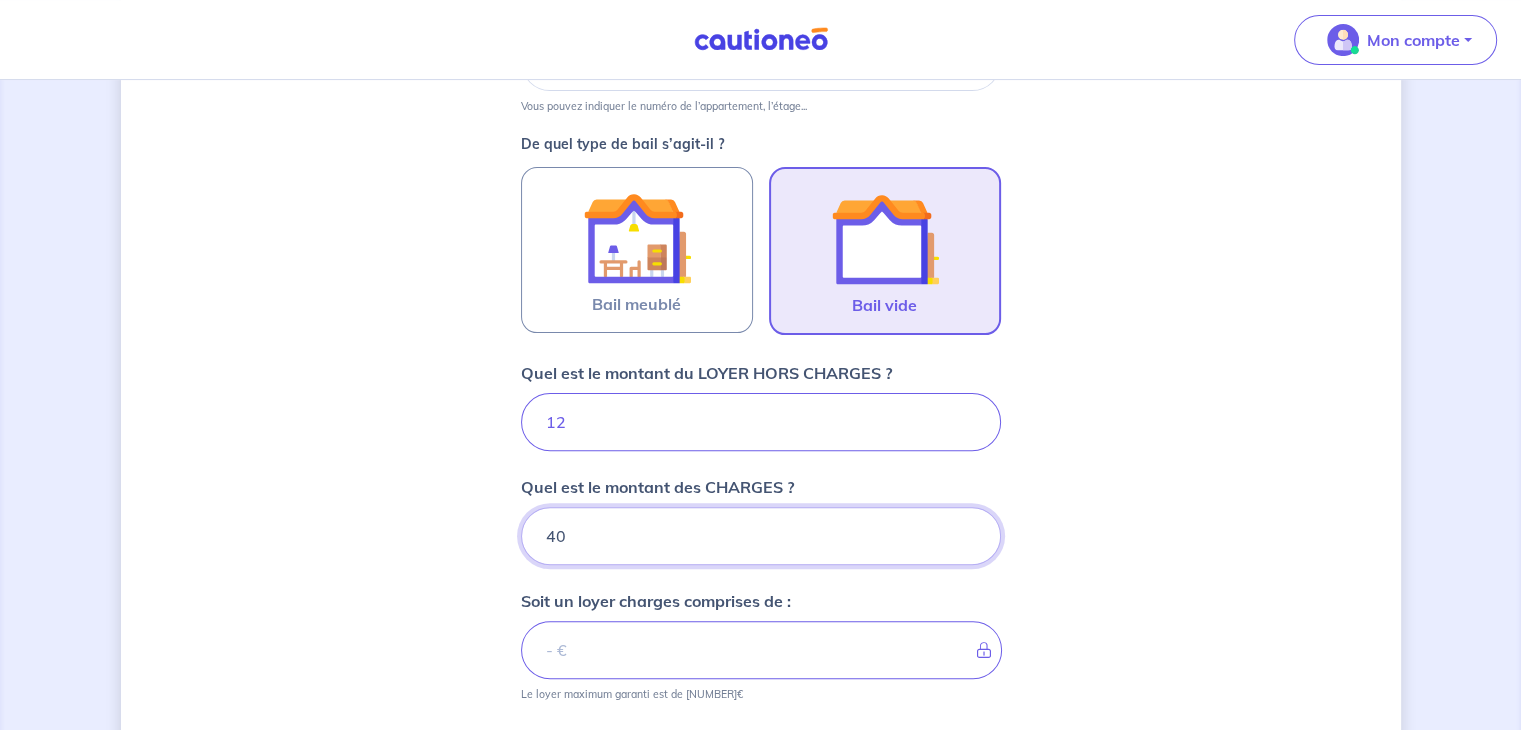 type on "40" 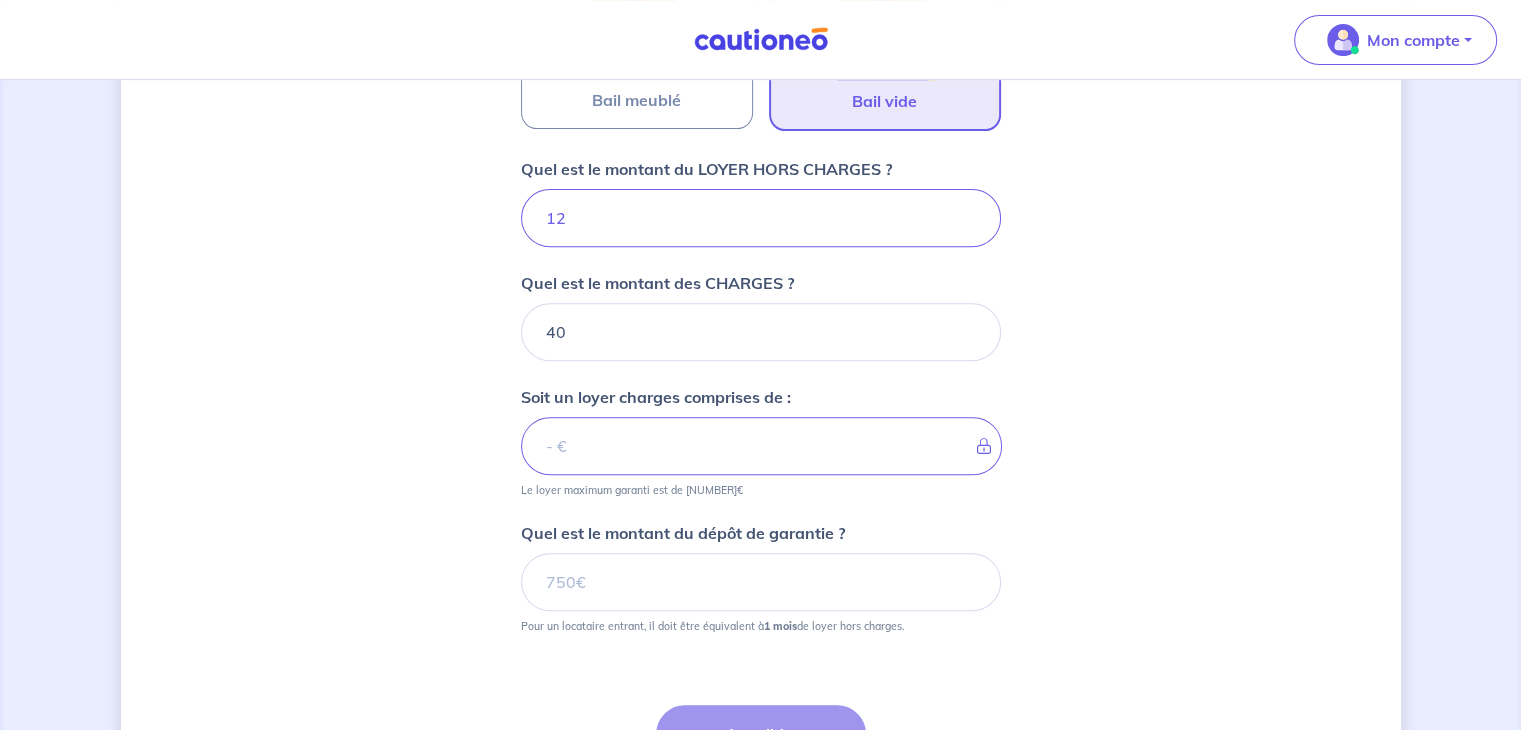 scroll, scrollTop: 784, scrollLeft: 0, axis: vertical 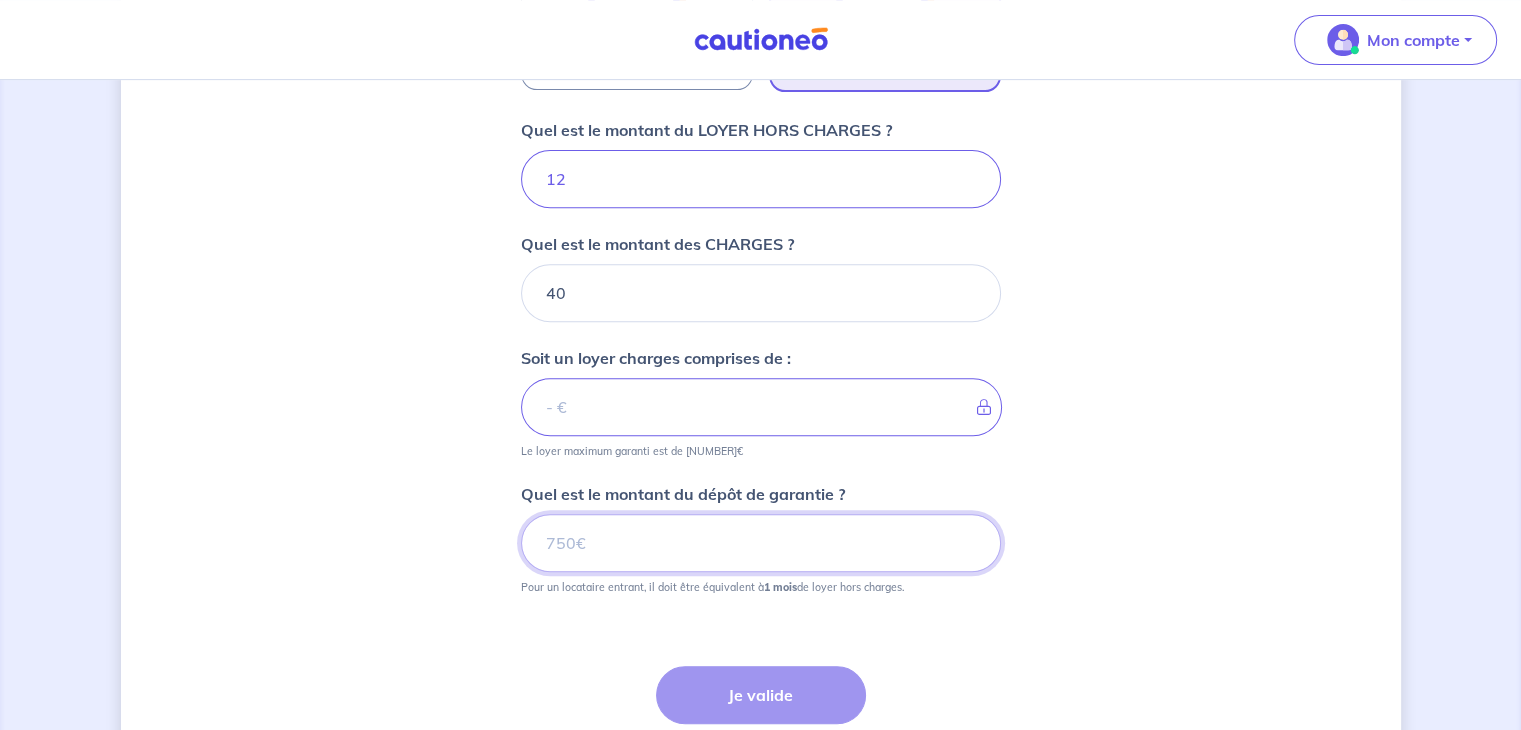 click on "Quel est le montant du dépôt de garantie ?" at bounding box center (761, 543) 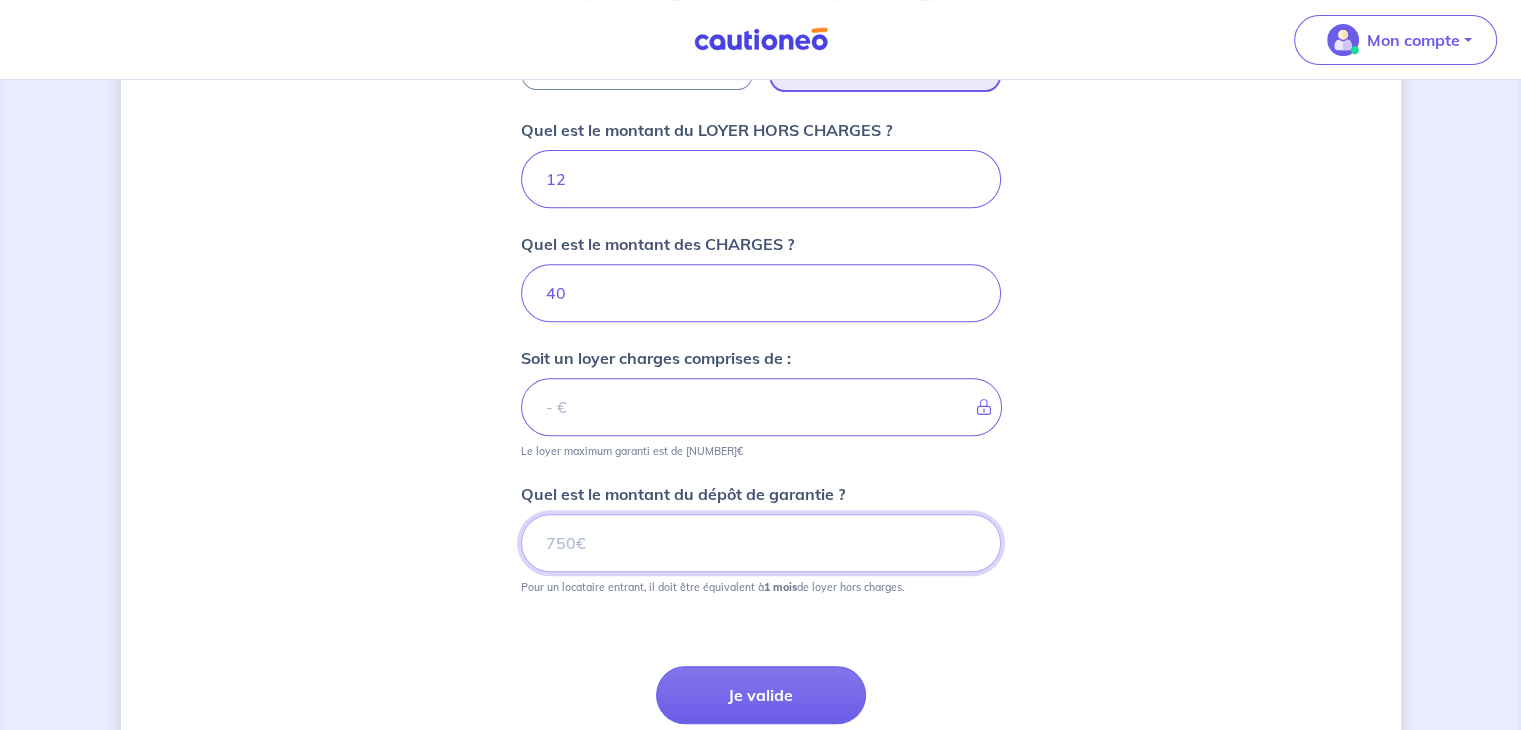 type on "[NUMBER]" 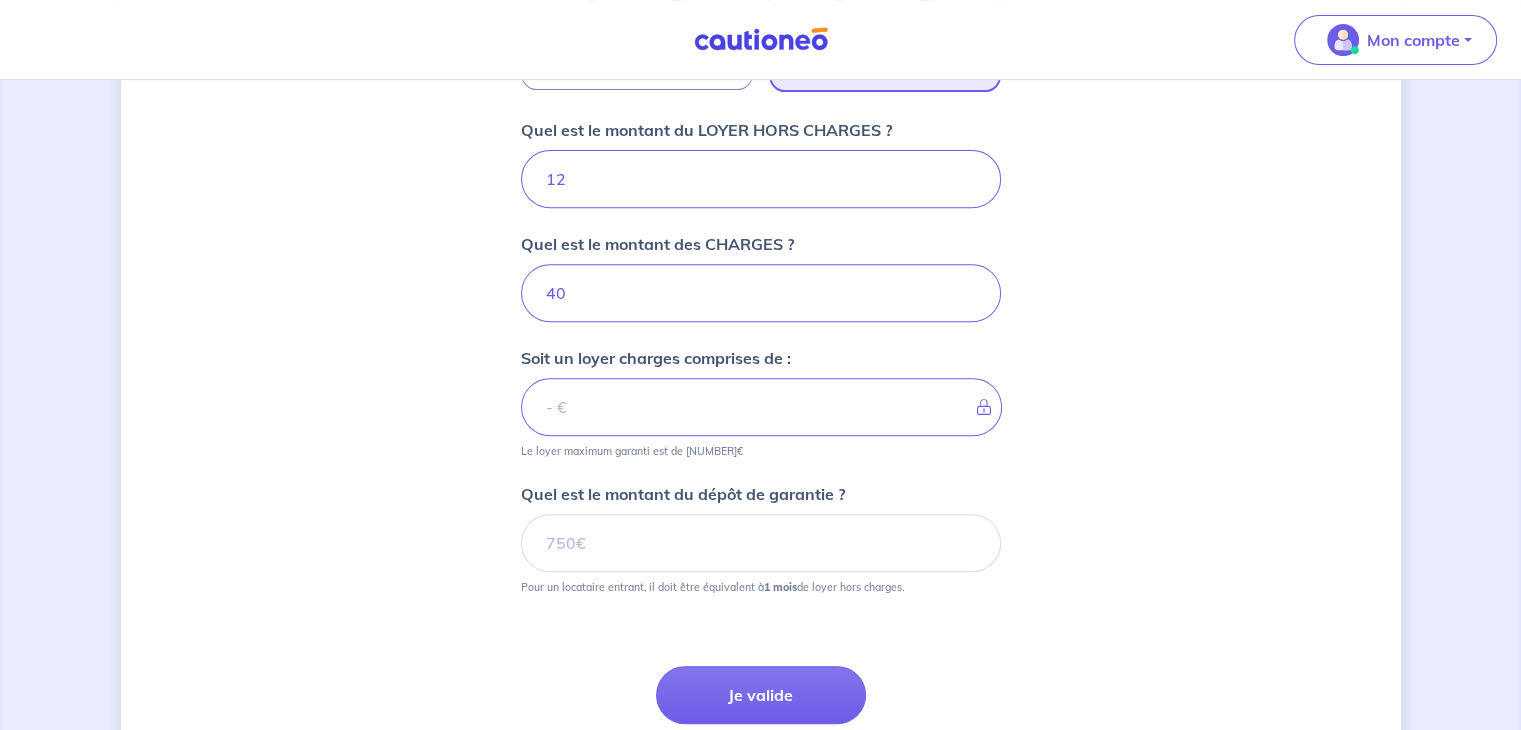 scroll, scrollTop: 944, scrollLeft: 0, axis: vertical 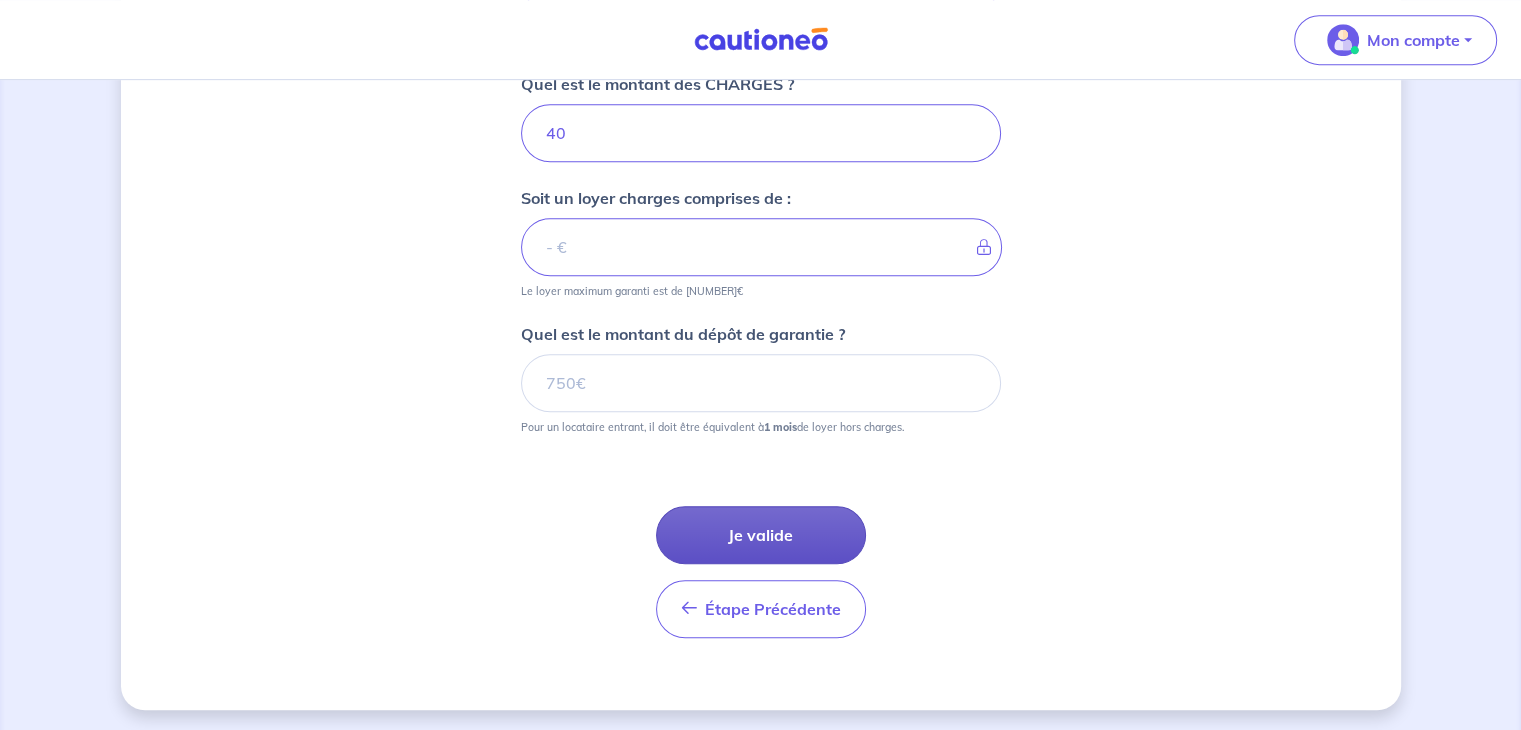 click on "Je valide" at bounding box center [761, 535] 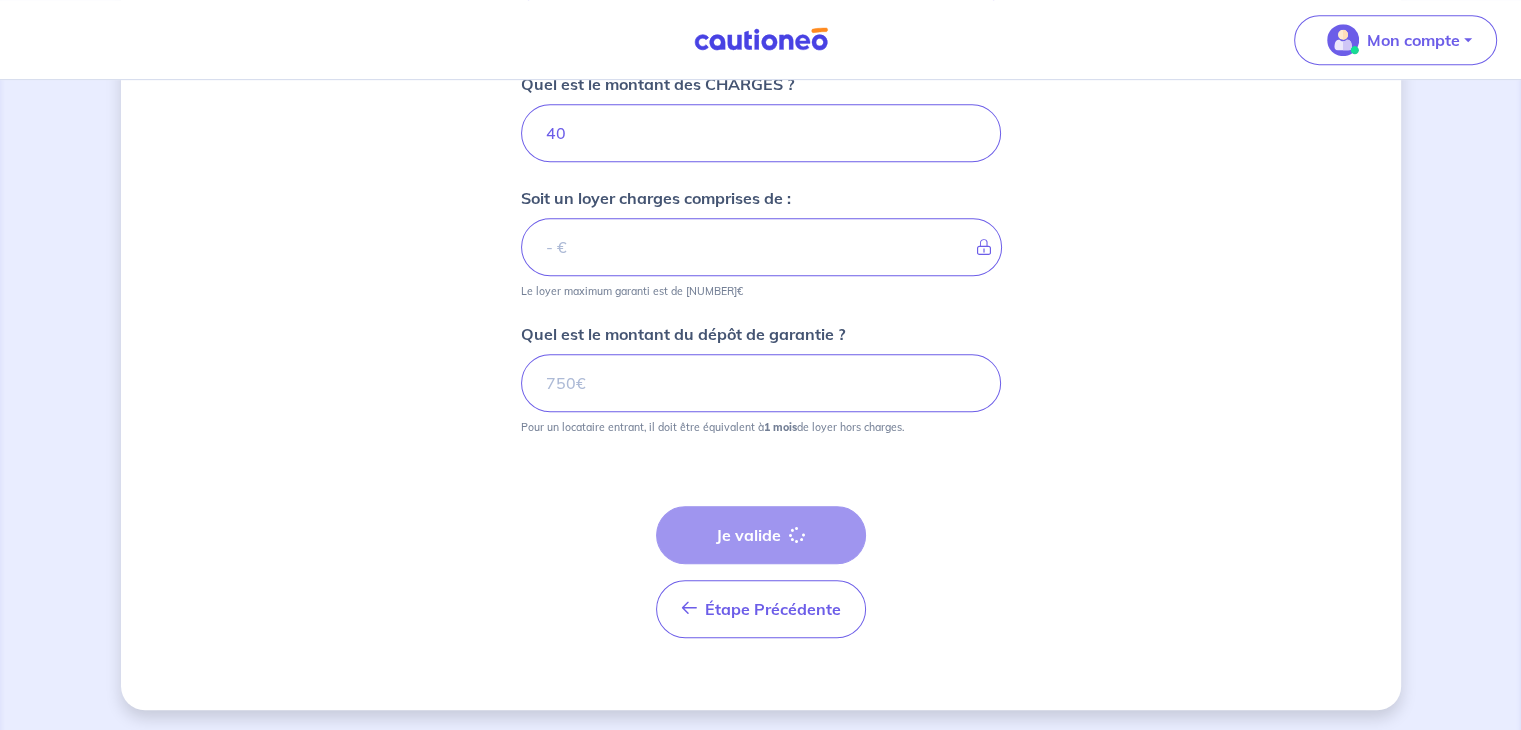 scroll, scrollTop: 0, scrollLeft: 0, axis: both 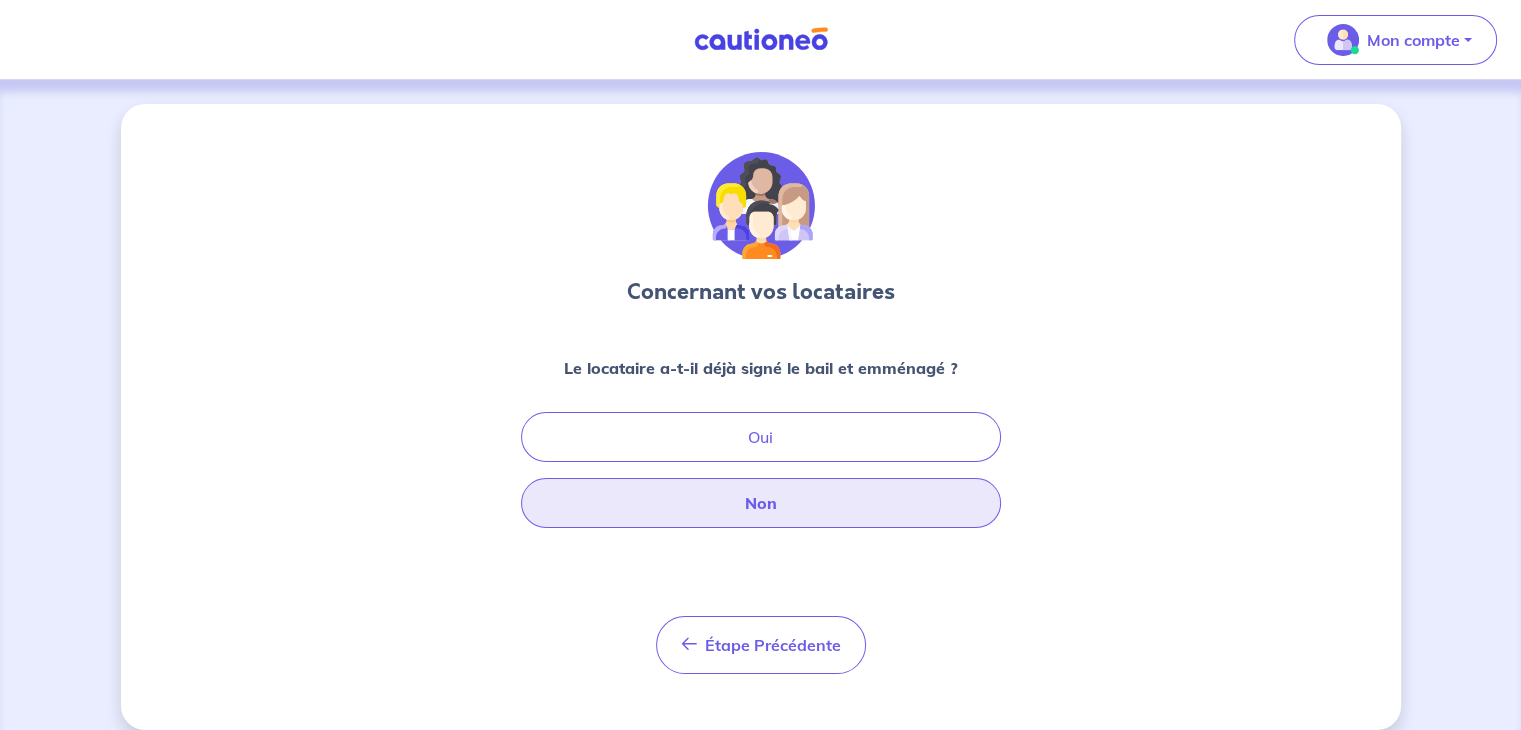 click on "Non" at bounding box center [761, 503] 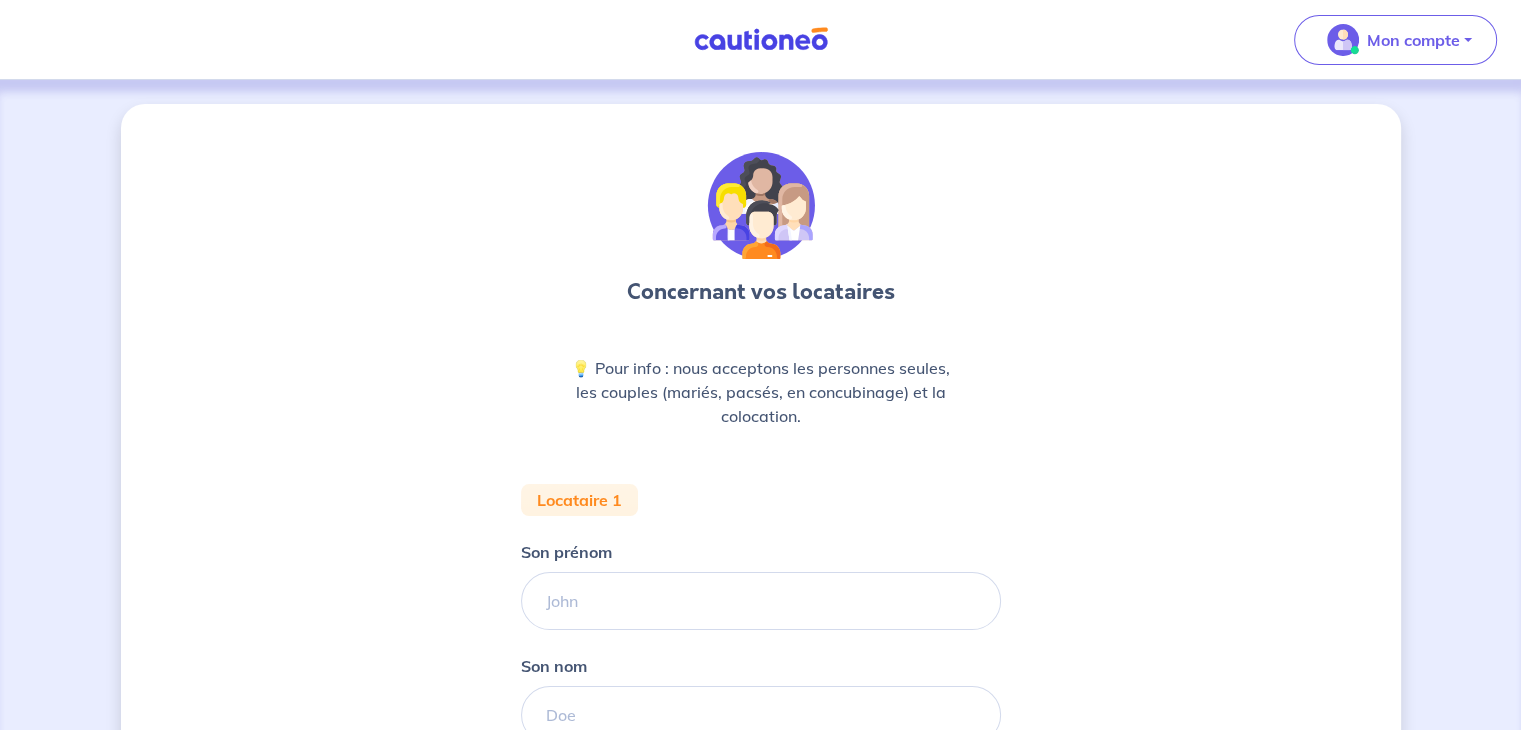 scroll, scrollTop: 311, scrollLeft: 0, axis: vertical 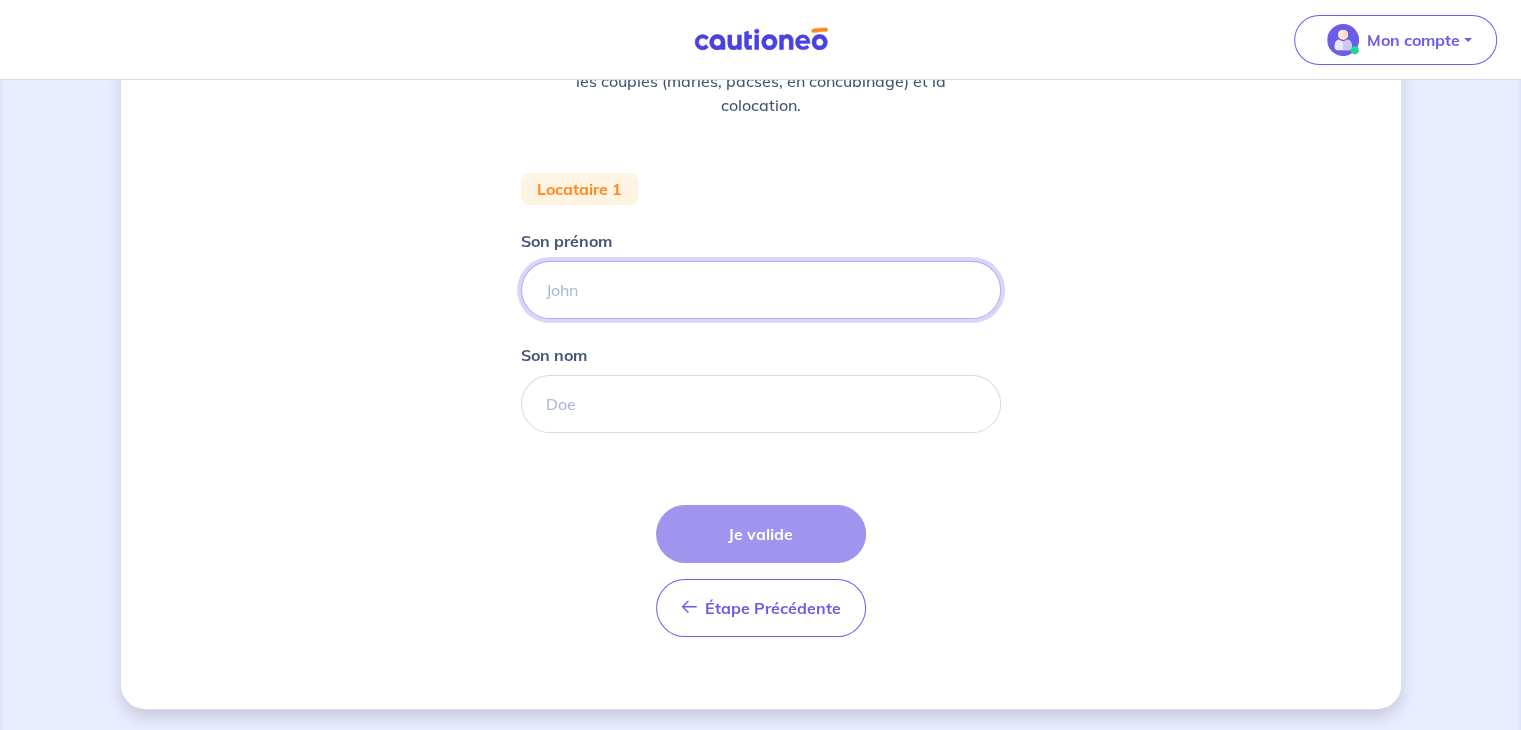 click on "Son prénom" at bounding box center (761, 290) 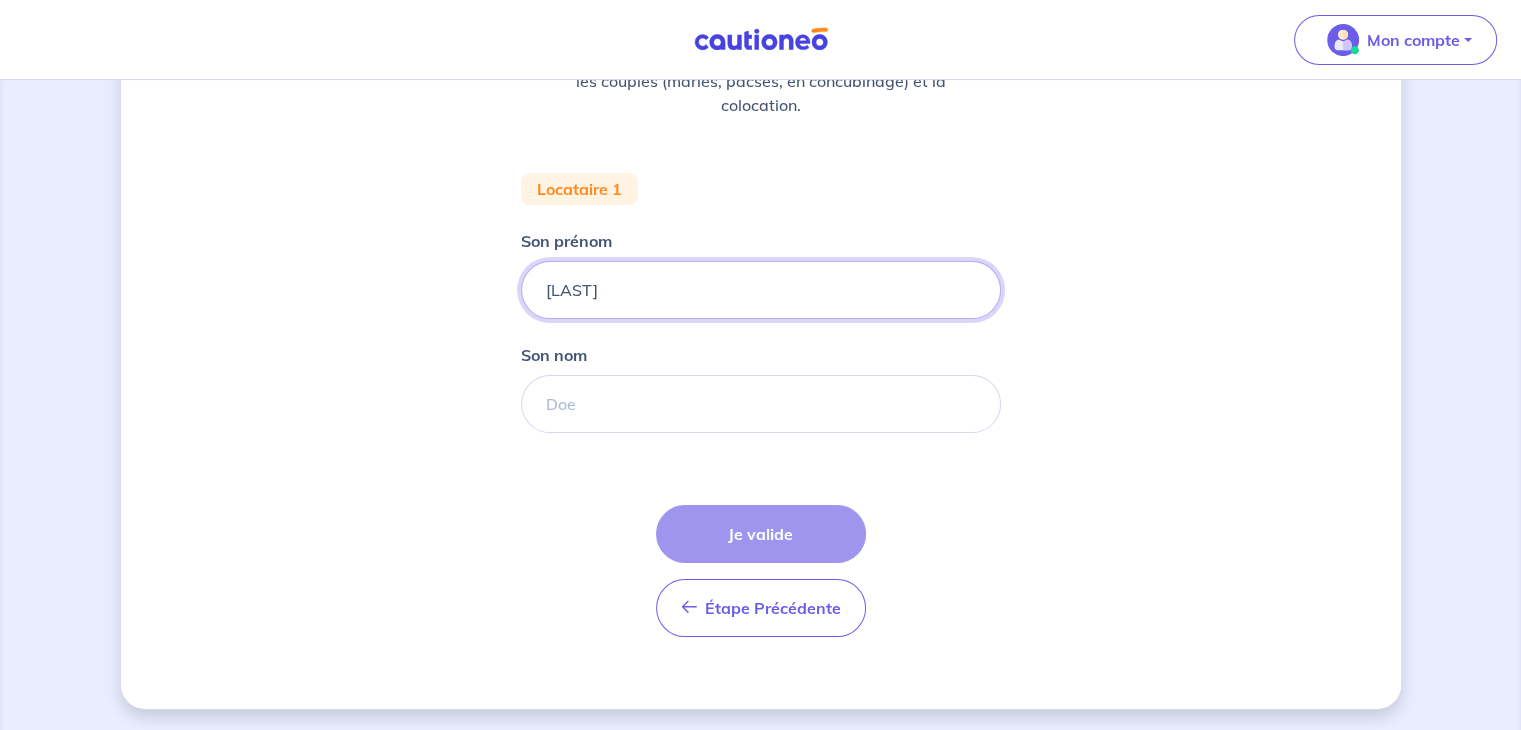 type on "[FIRST]" 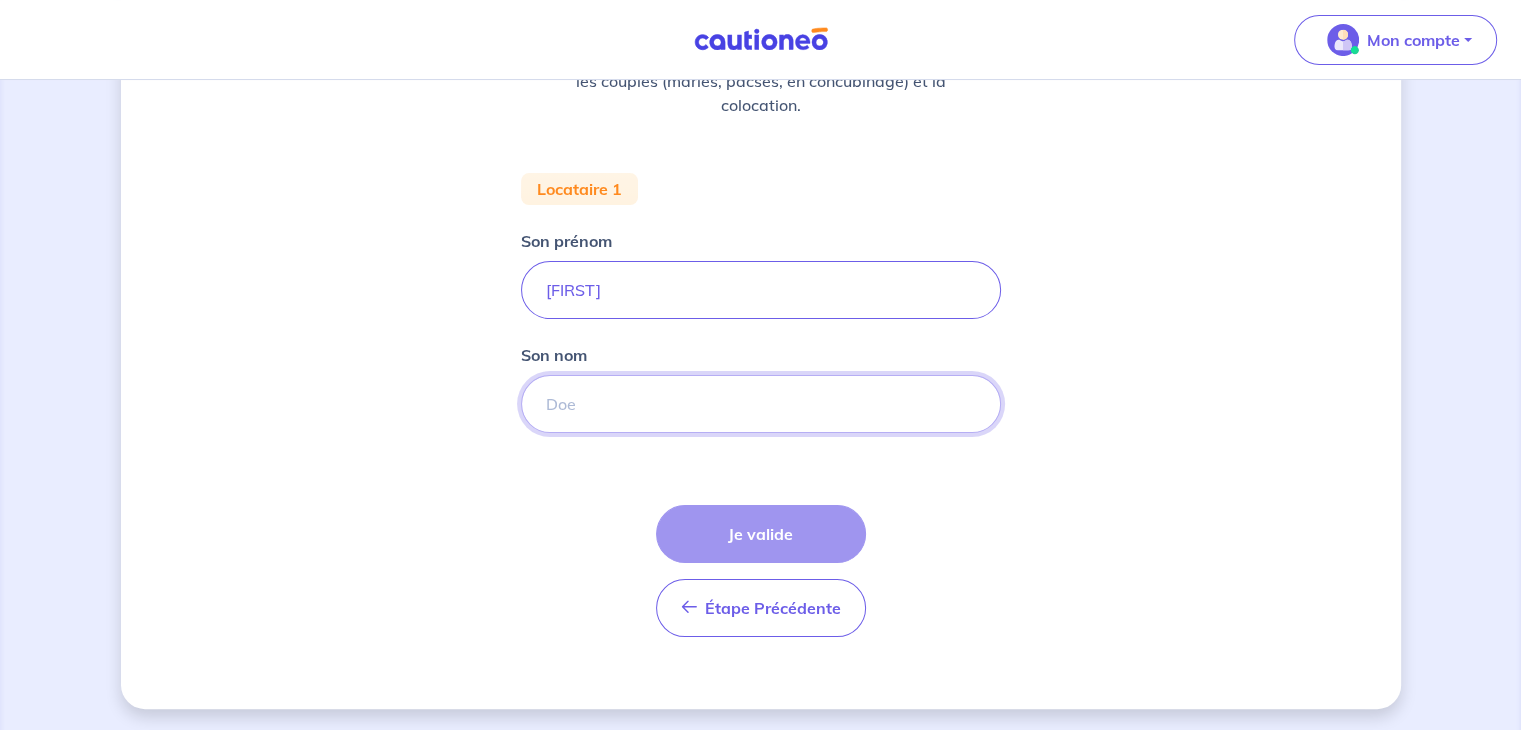 click on "Son nom" at bounding box center (761, 404) 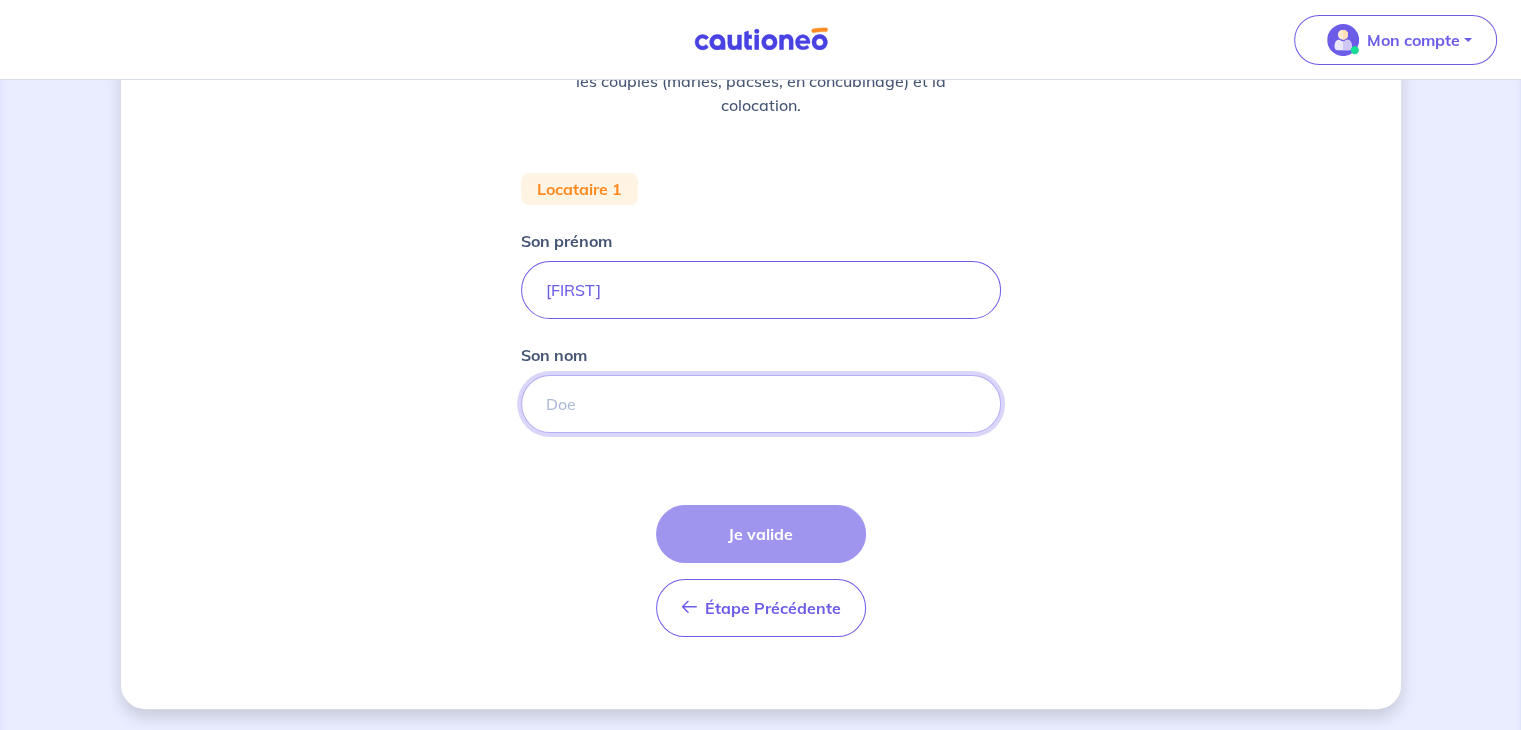 type on "[LAST]" 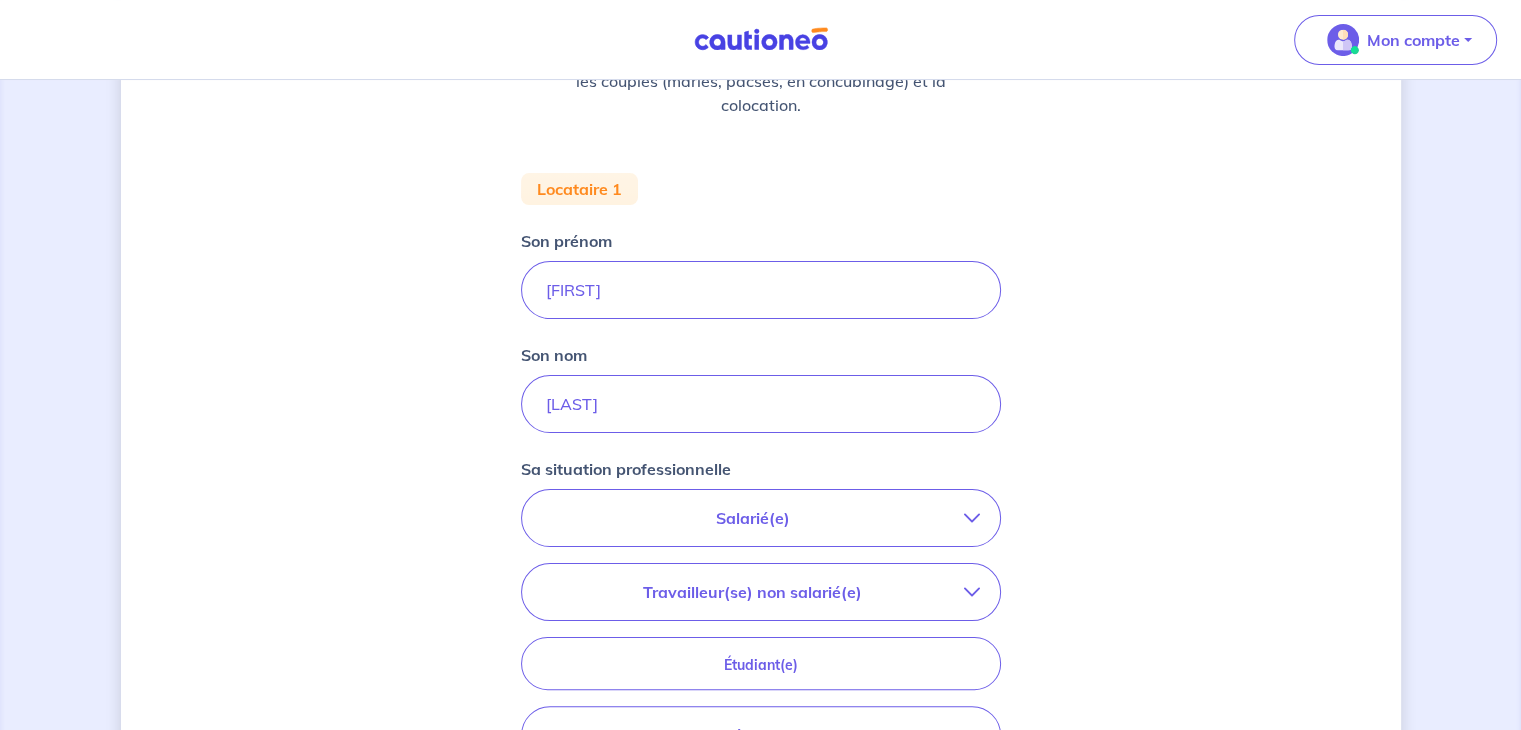 click on "Travailleur(se) non salarié(e)" at bounding box center [761, 592] 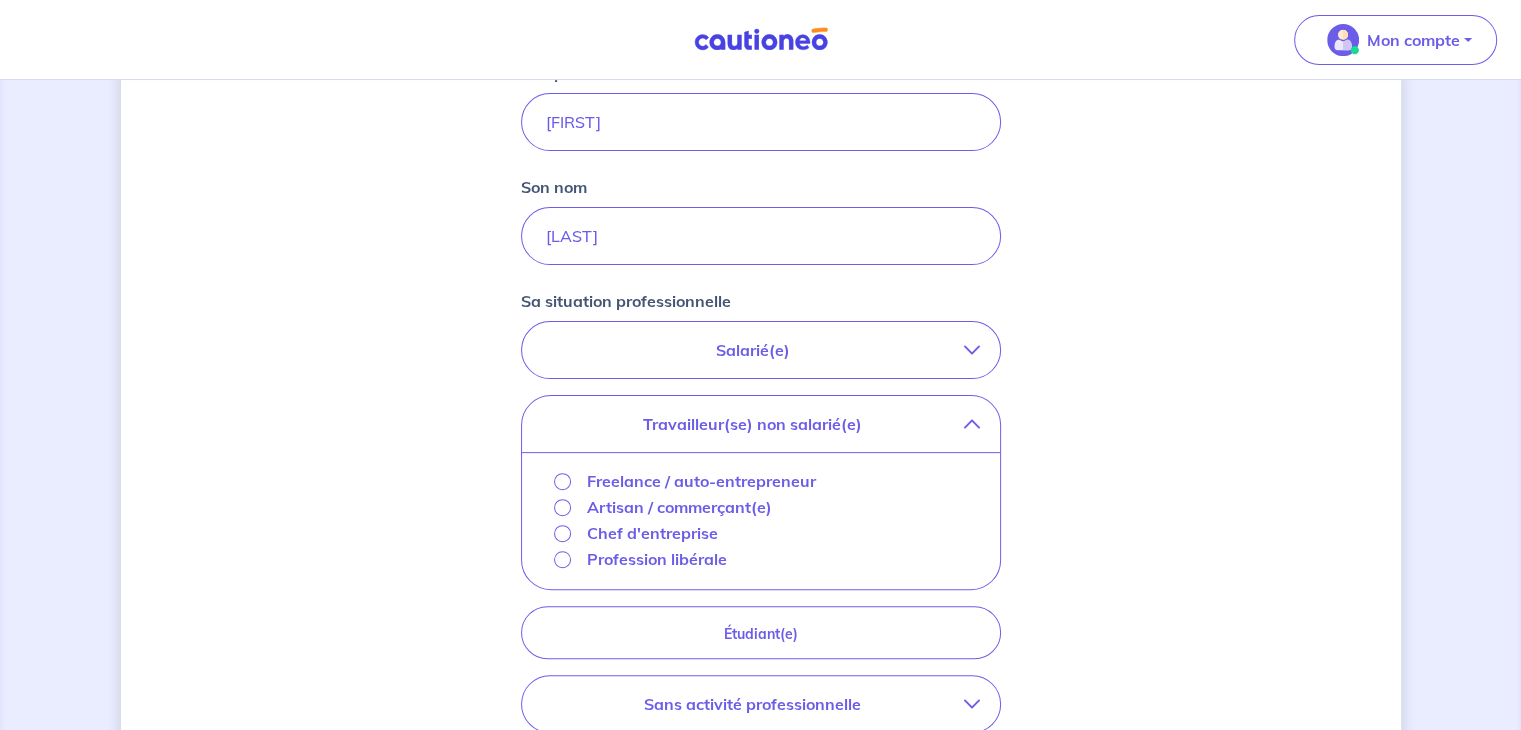 scroll, scrollTop: 499, scrollLeft: 0, axis: vertical 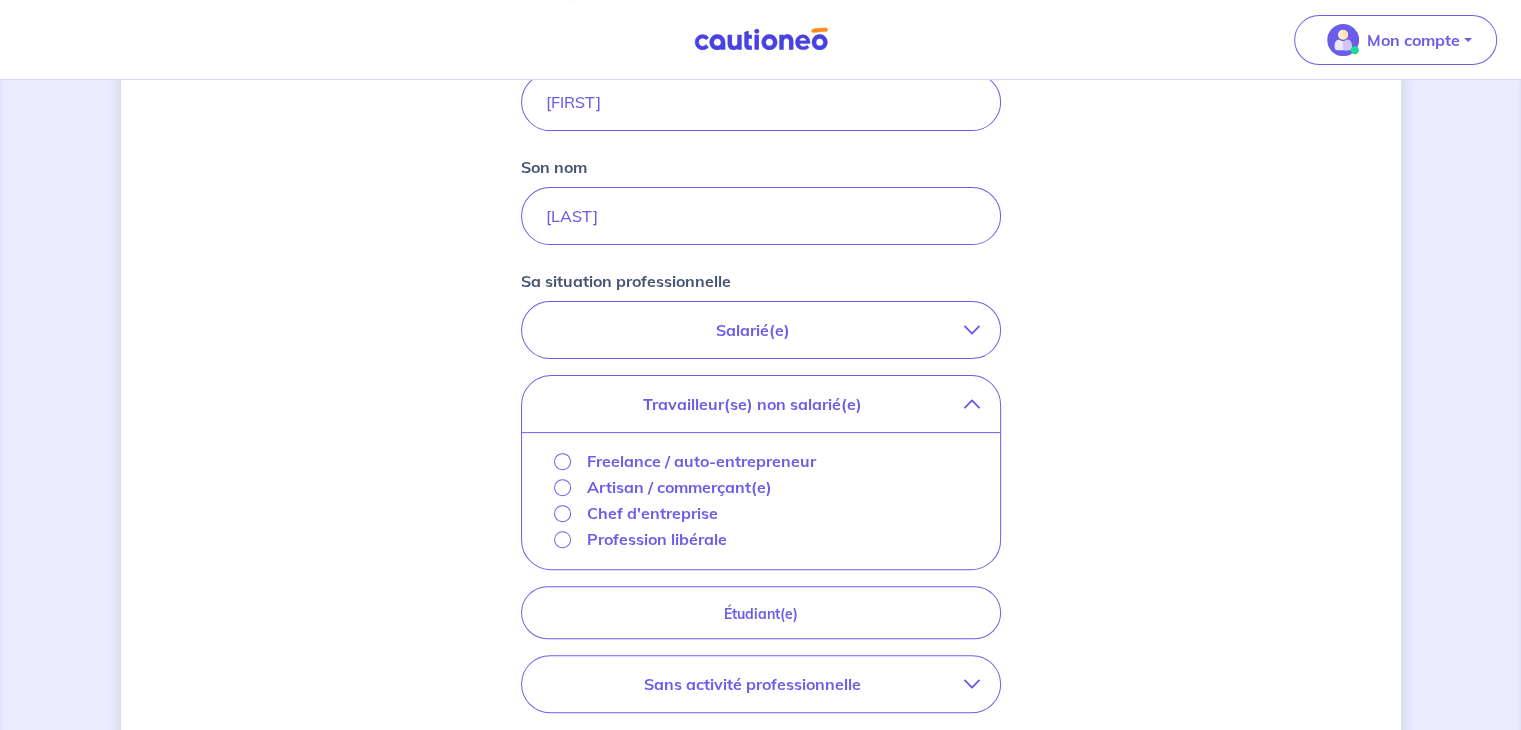 click on "Salarié(e)" at bounding box center [753, 330] 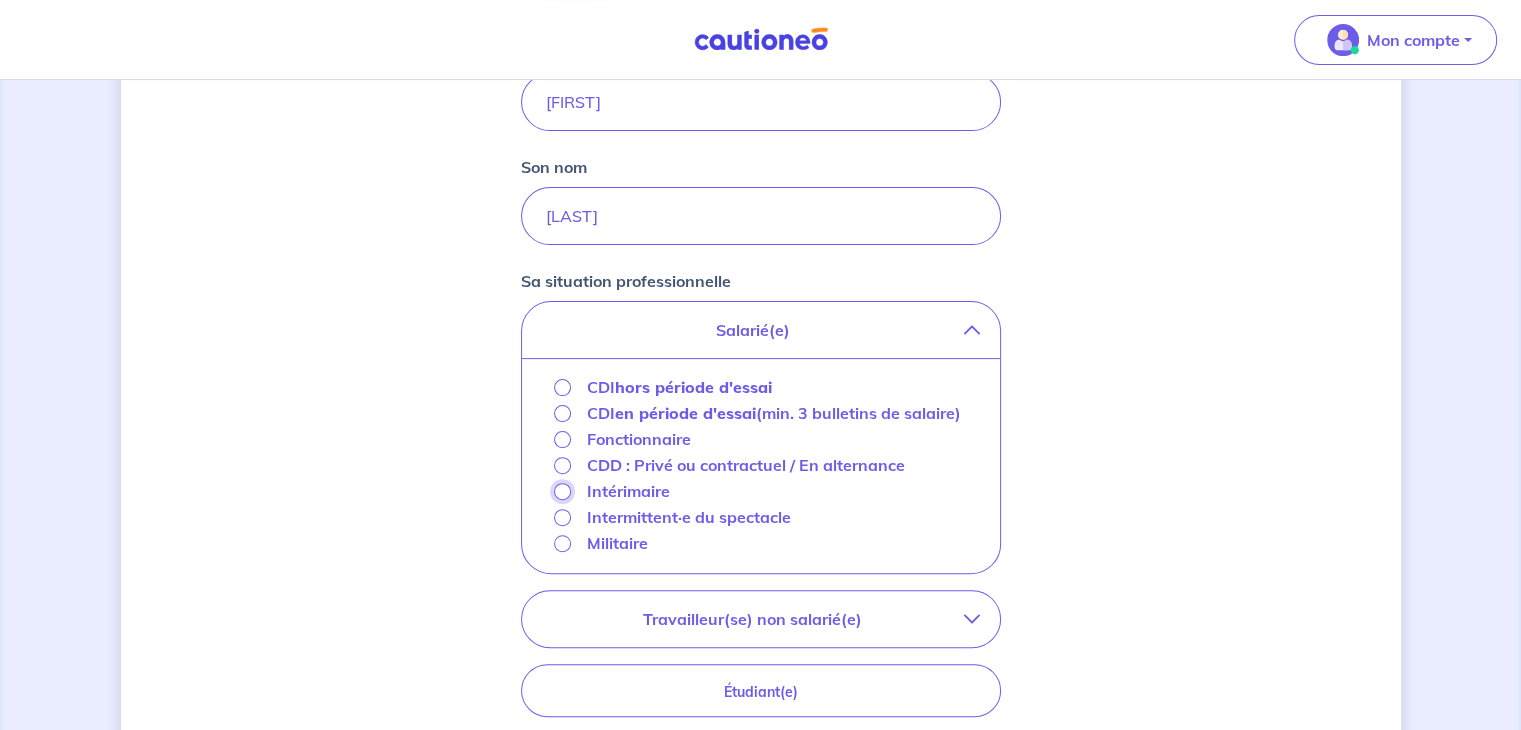 click on "Intérimaire" at bounding box center [562, 491] 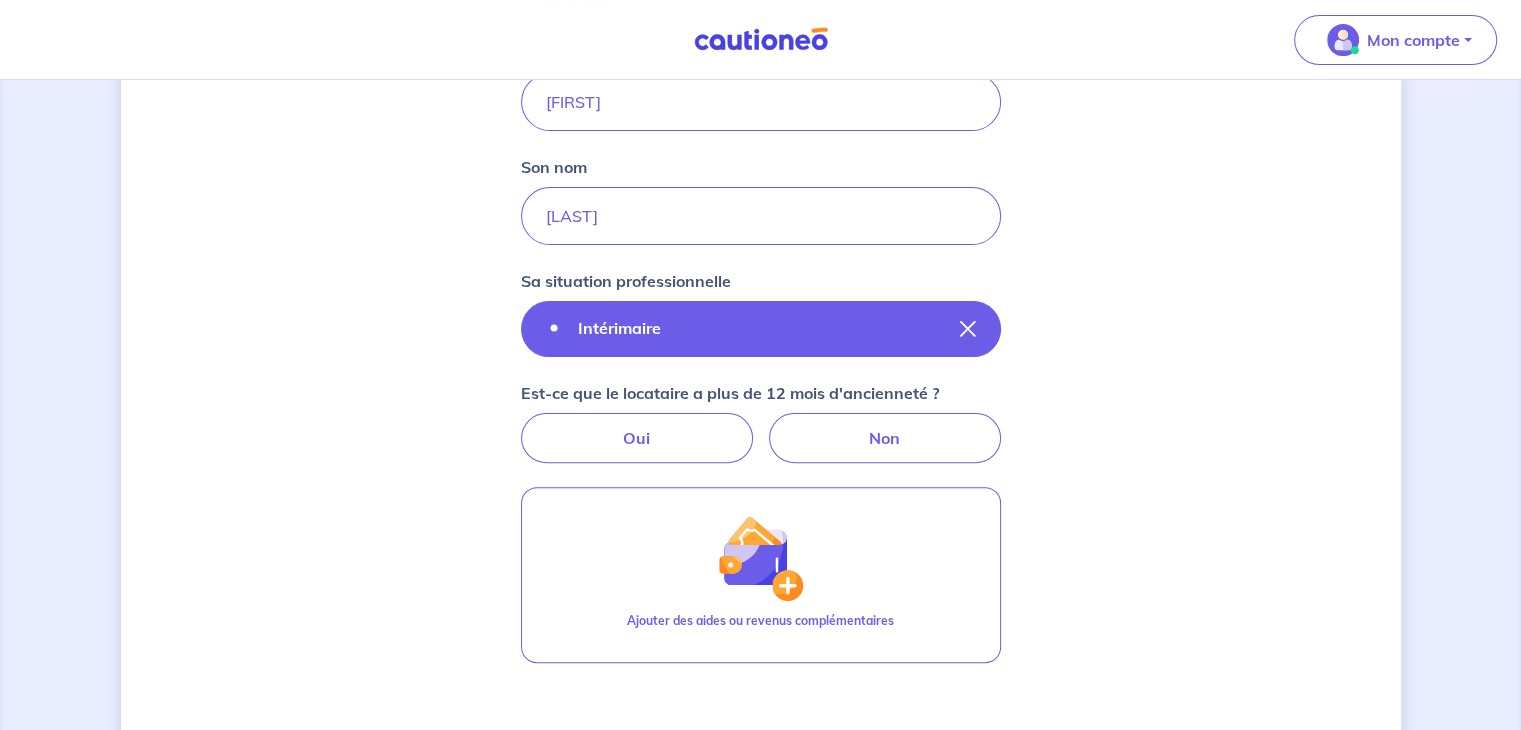 click on "Intérimaire" at bounding box center (761, 329) 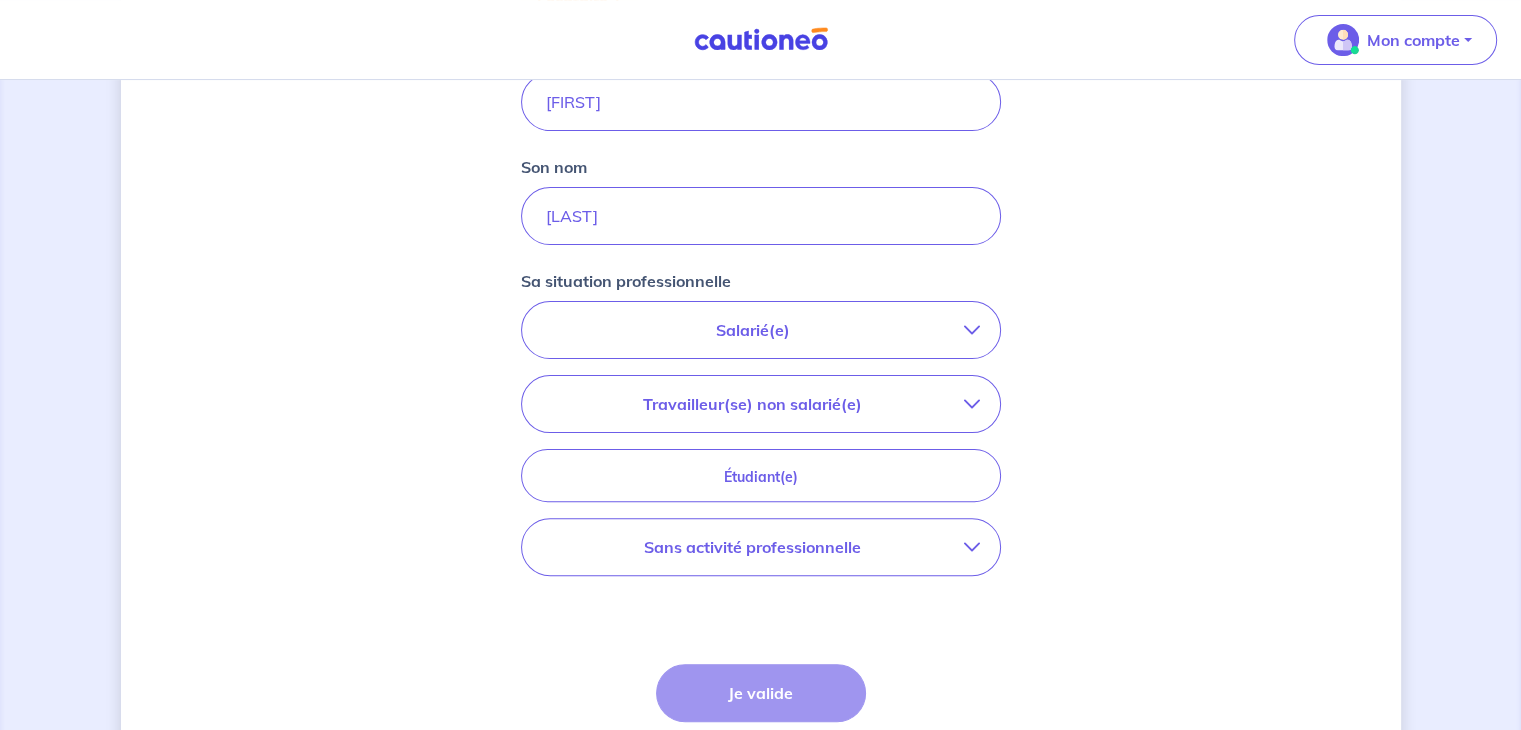 click on "Salarié(e)" at bounding box center (753, 330) 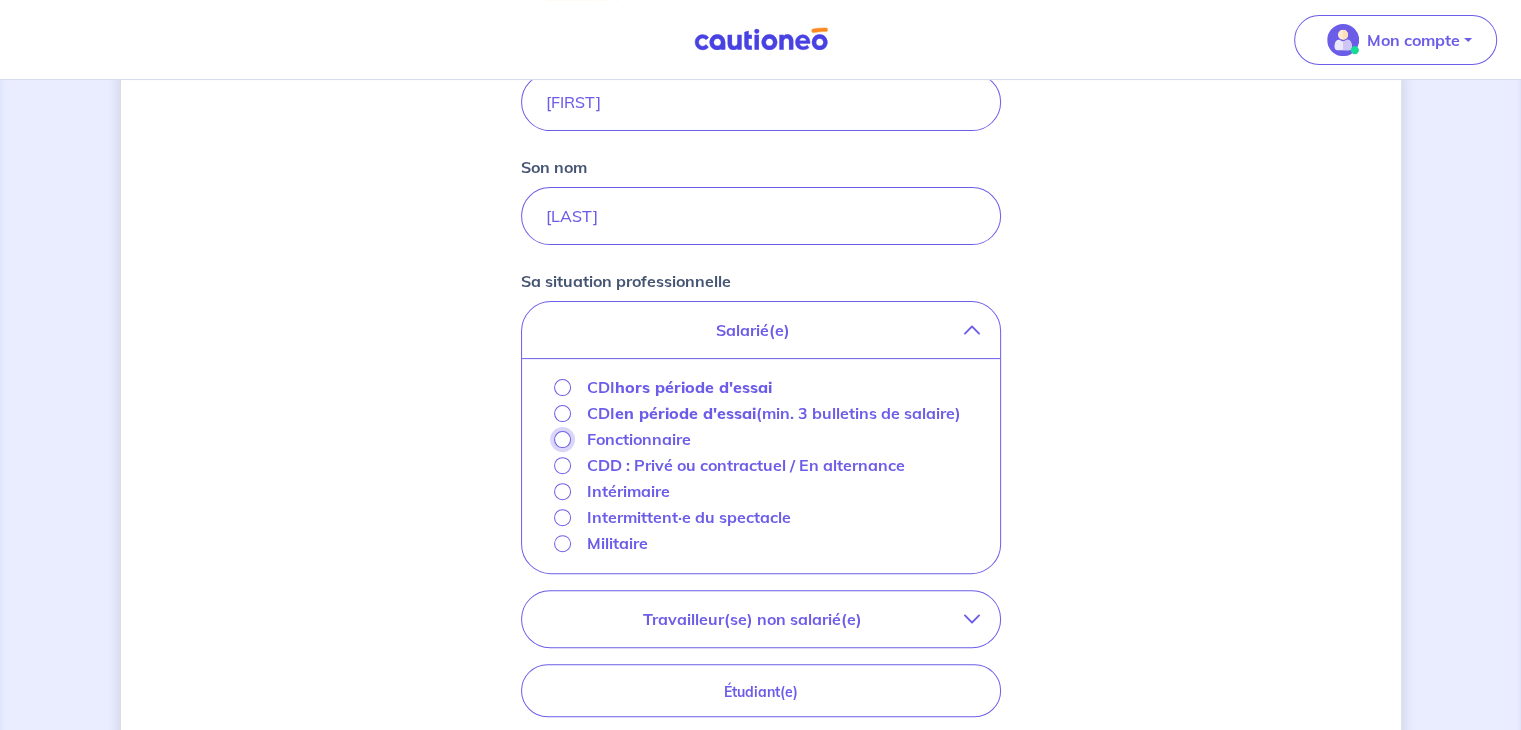 click on "Fonctionnaire" at bounding box center [562, 439] 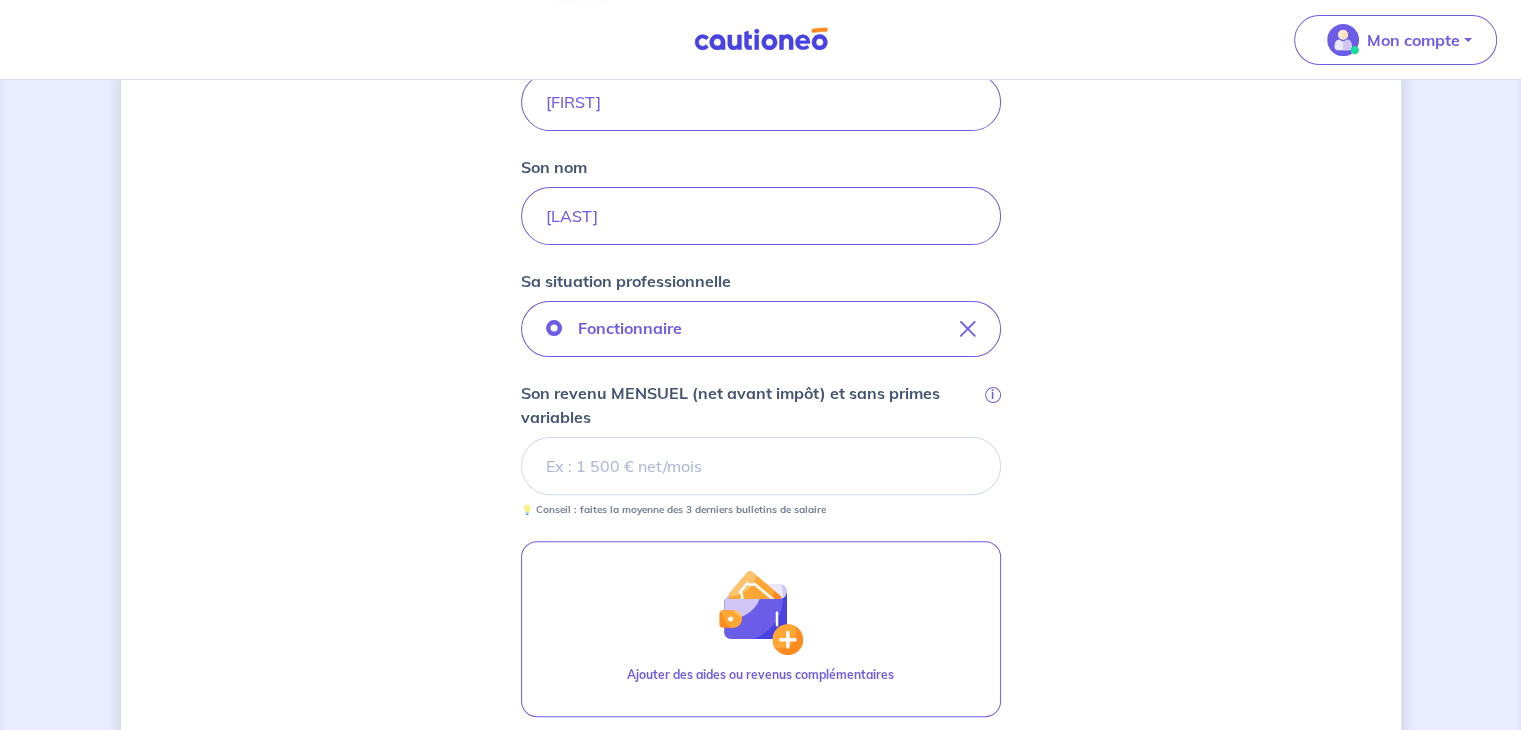 click on "Son revenu MENSUEL (net avant impôt) et sans primes variables i" at bounding box center (761, 466) 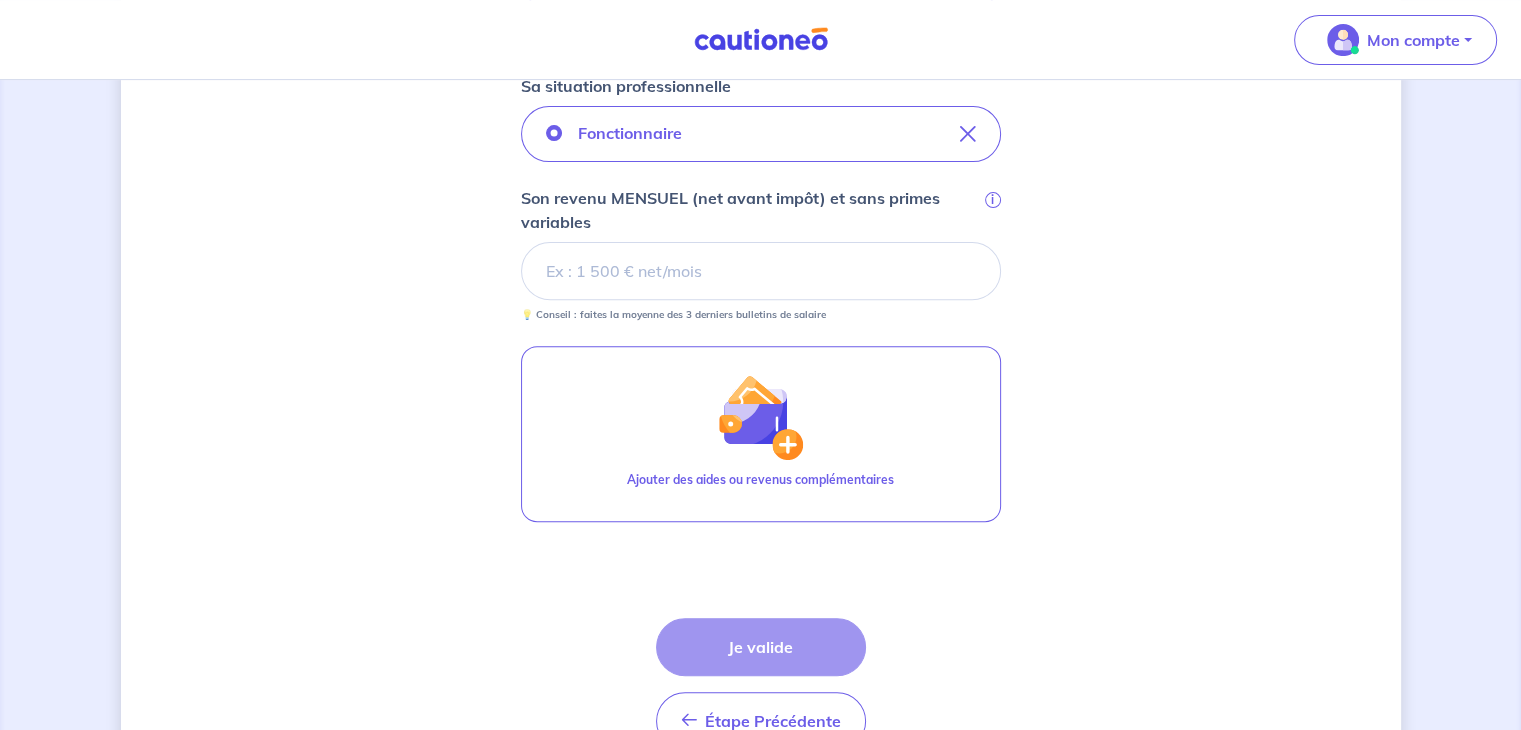 scroll, scrollTop: 600, scrollLeft: 0, axis: vertical 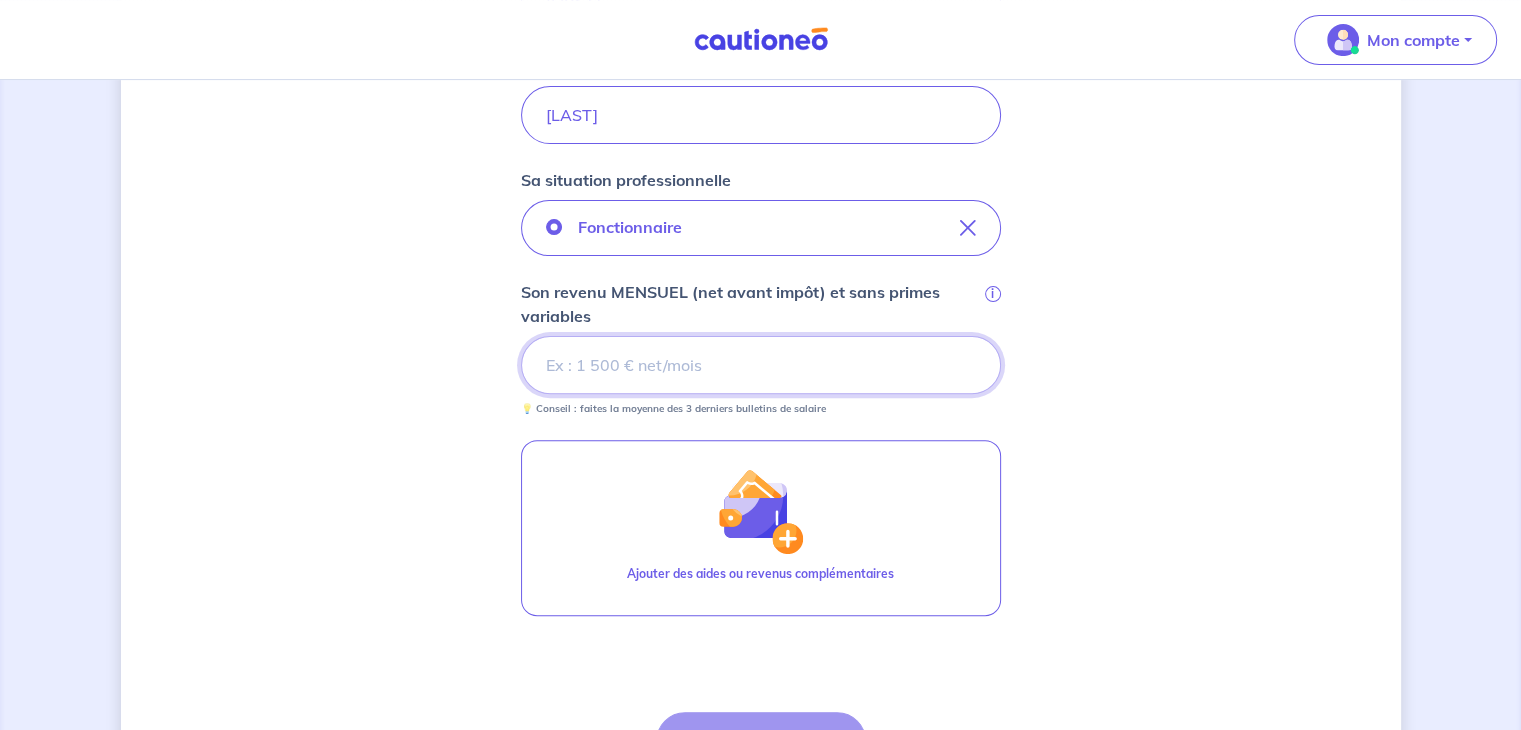 click on "Son revenu MENSUEL (net avant impôt) et sans primes variables i" at bounding box center [761, 365] 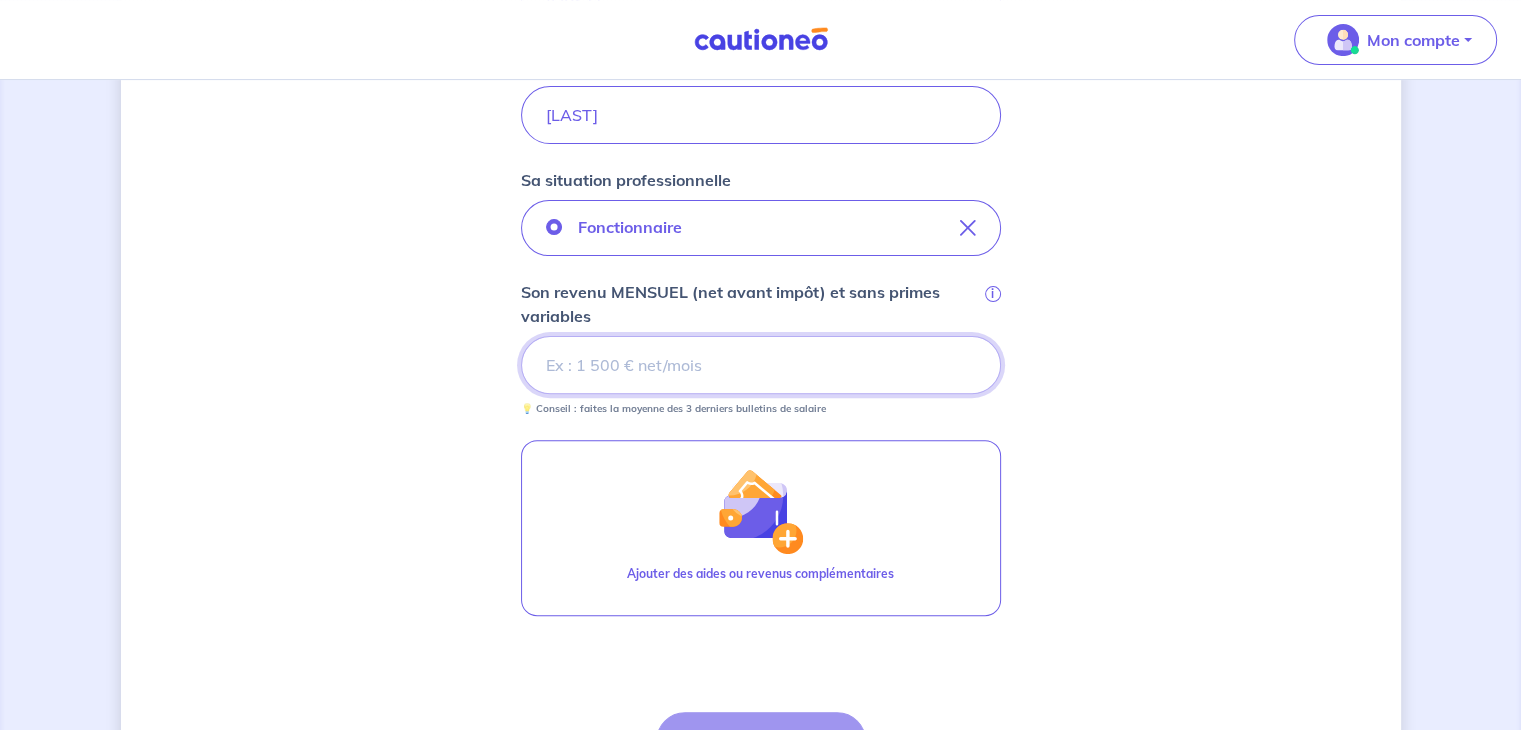 click on "Son revenu MENSUEL (net avant impôt) et sans primes variables i" at bounding box center [761, 365] 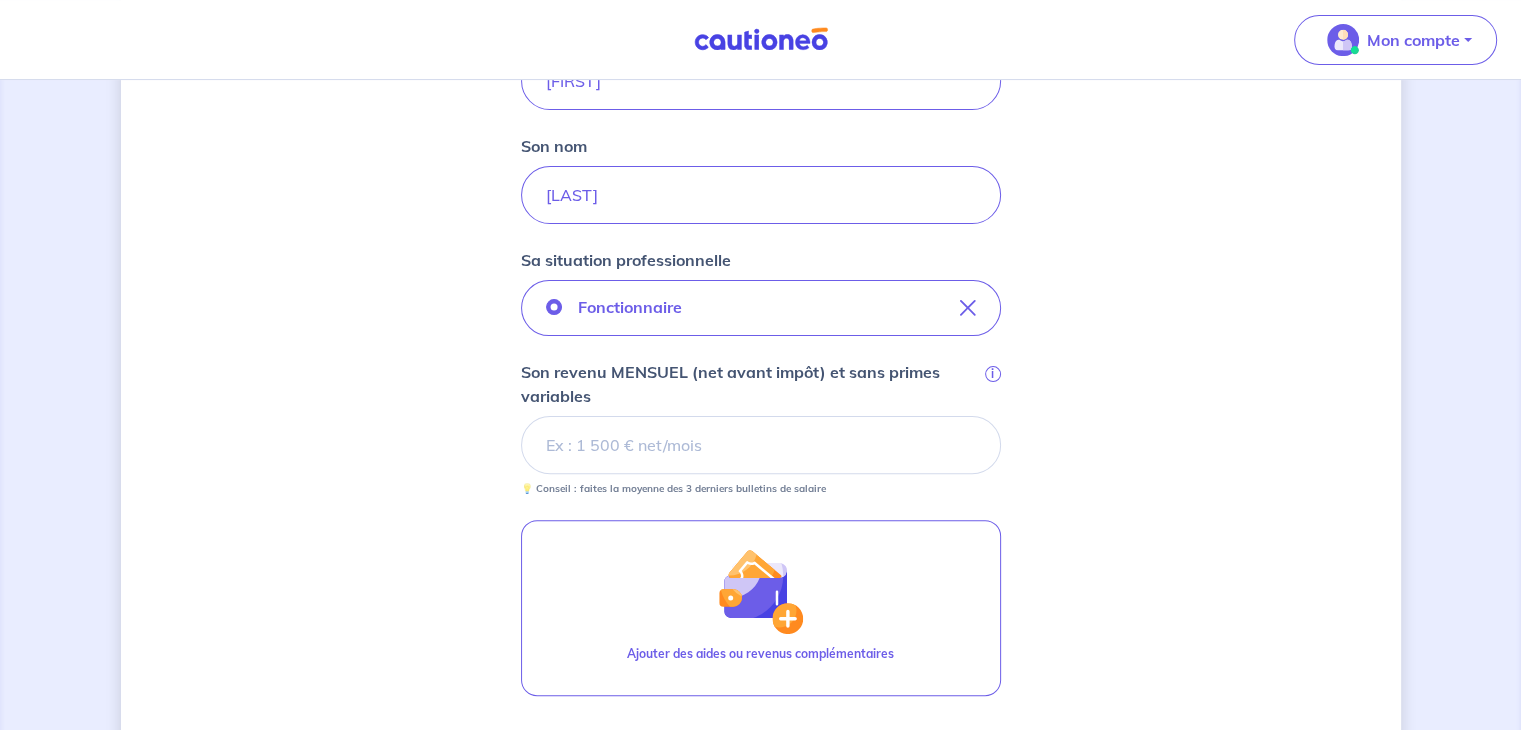 scroll, scrollTop: 519, scrollLeft: 0, axis: vertical 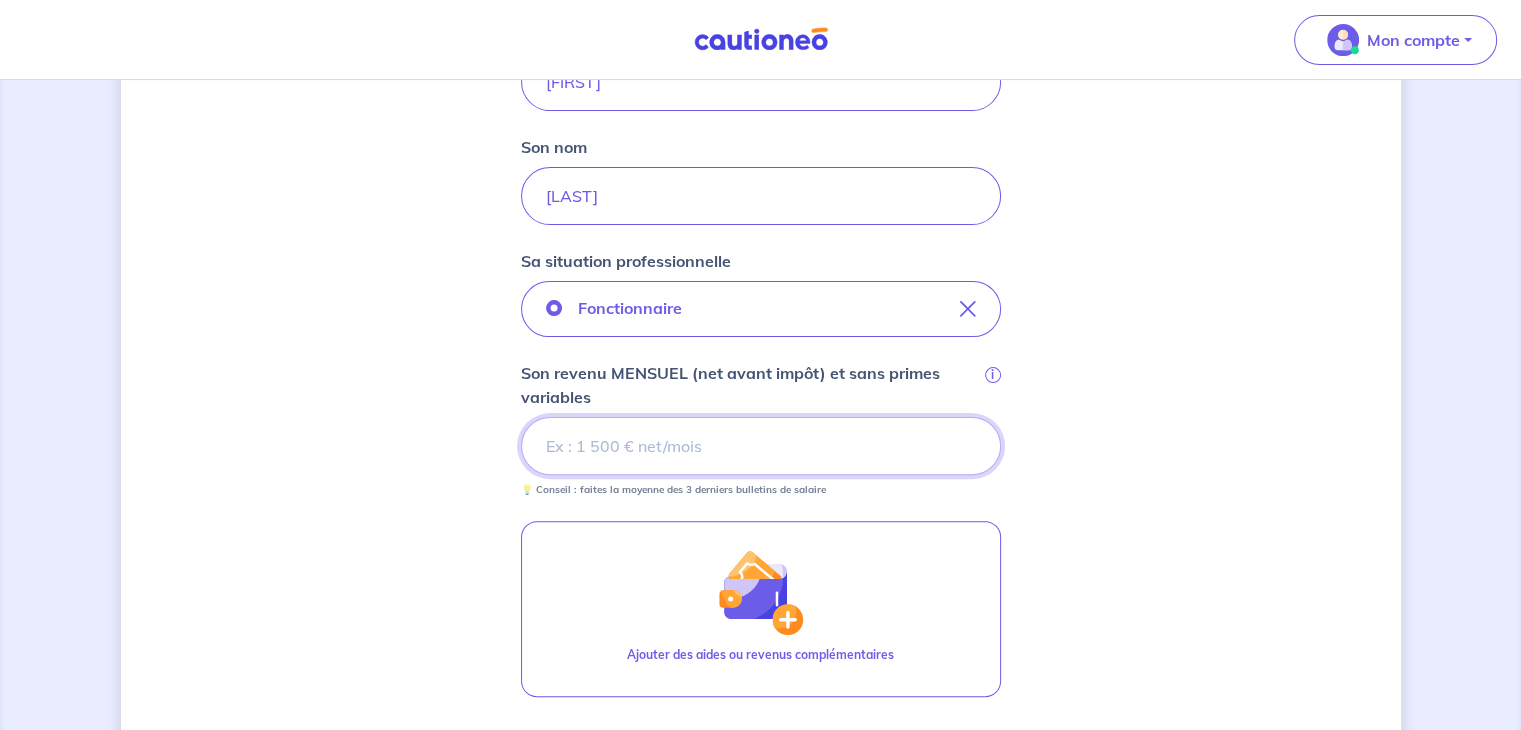 click on "Son revenu MENSUEL (net avant impôt) et sans primes variables i" at bounding box center (761, 446) 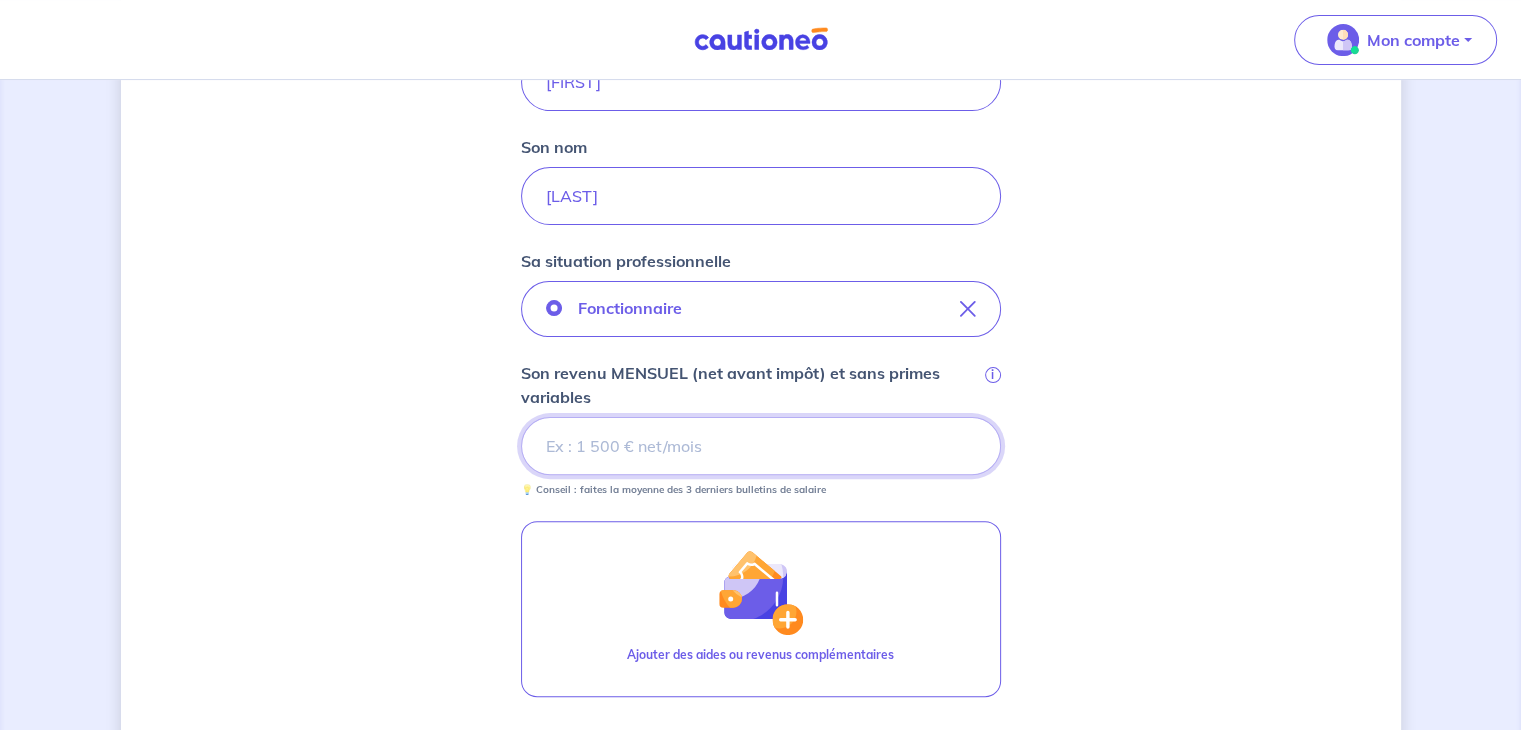 click on "Son revenu MENSUEL (net avant impôt) et sans primes variables i" at bounding box center (761, 446) 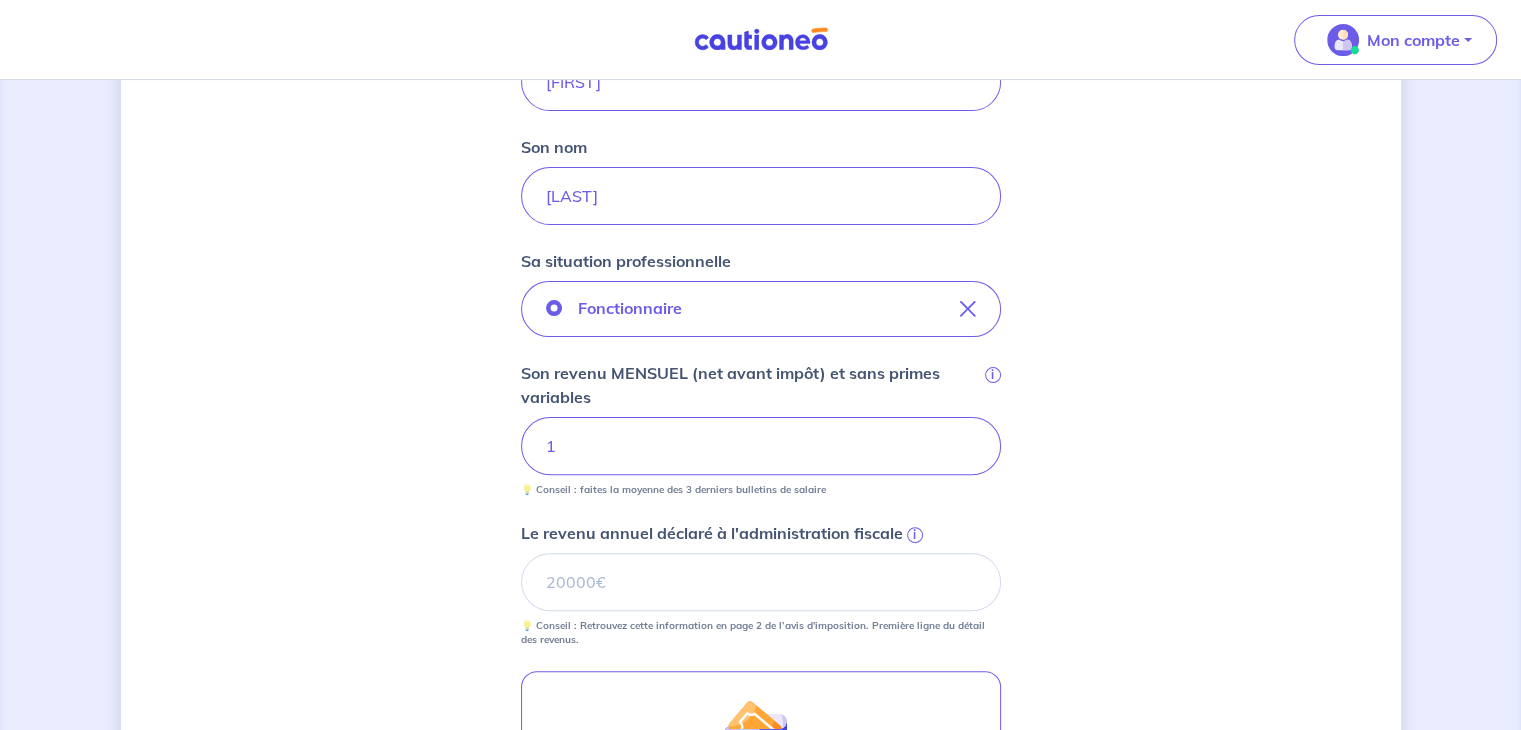 type 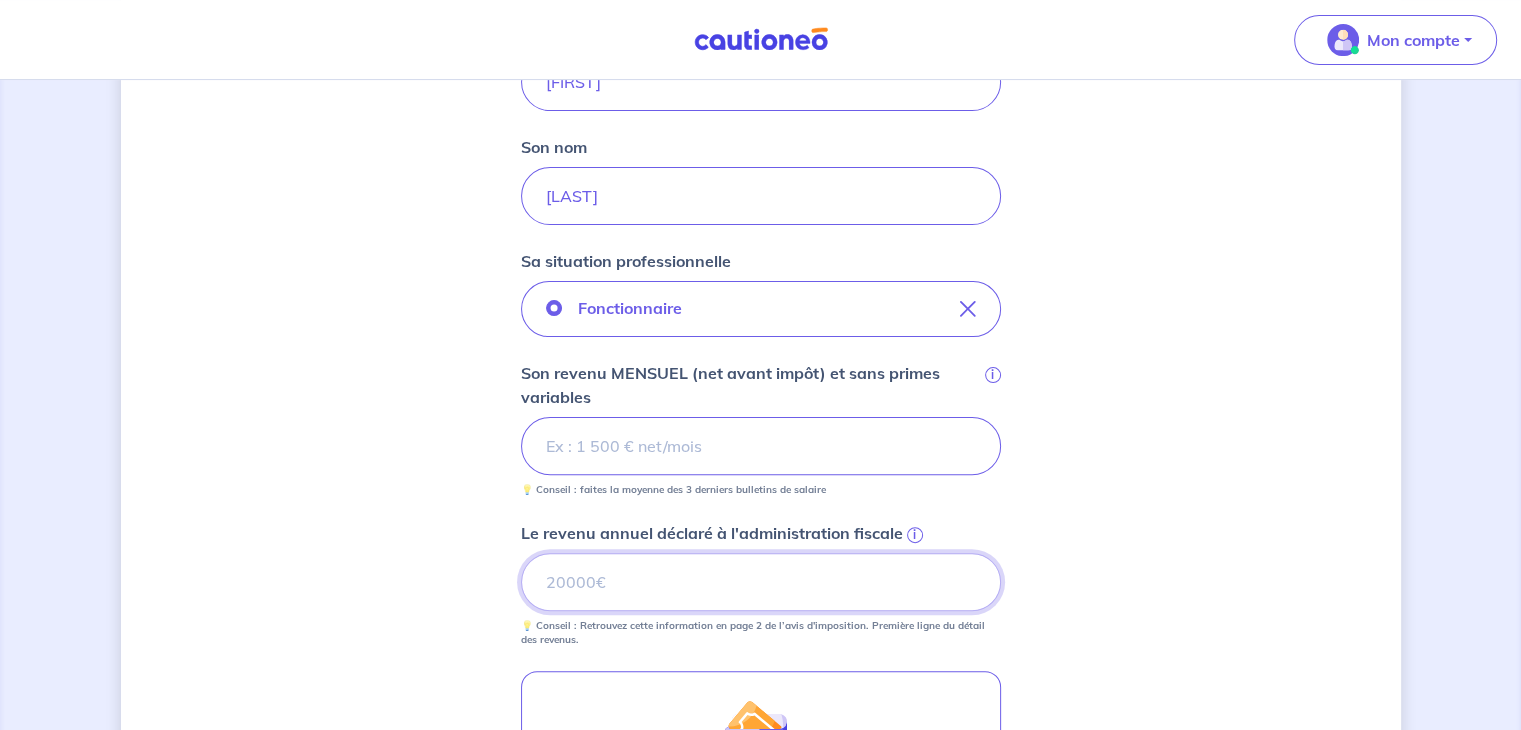 click on "Le revenu annuel déclaré à l'administration fiscale i" at bounding box center (761, 582) 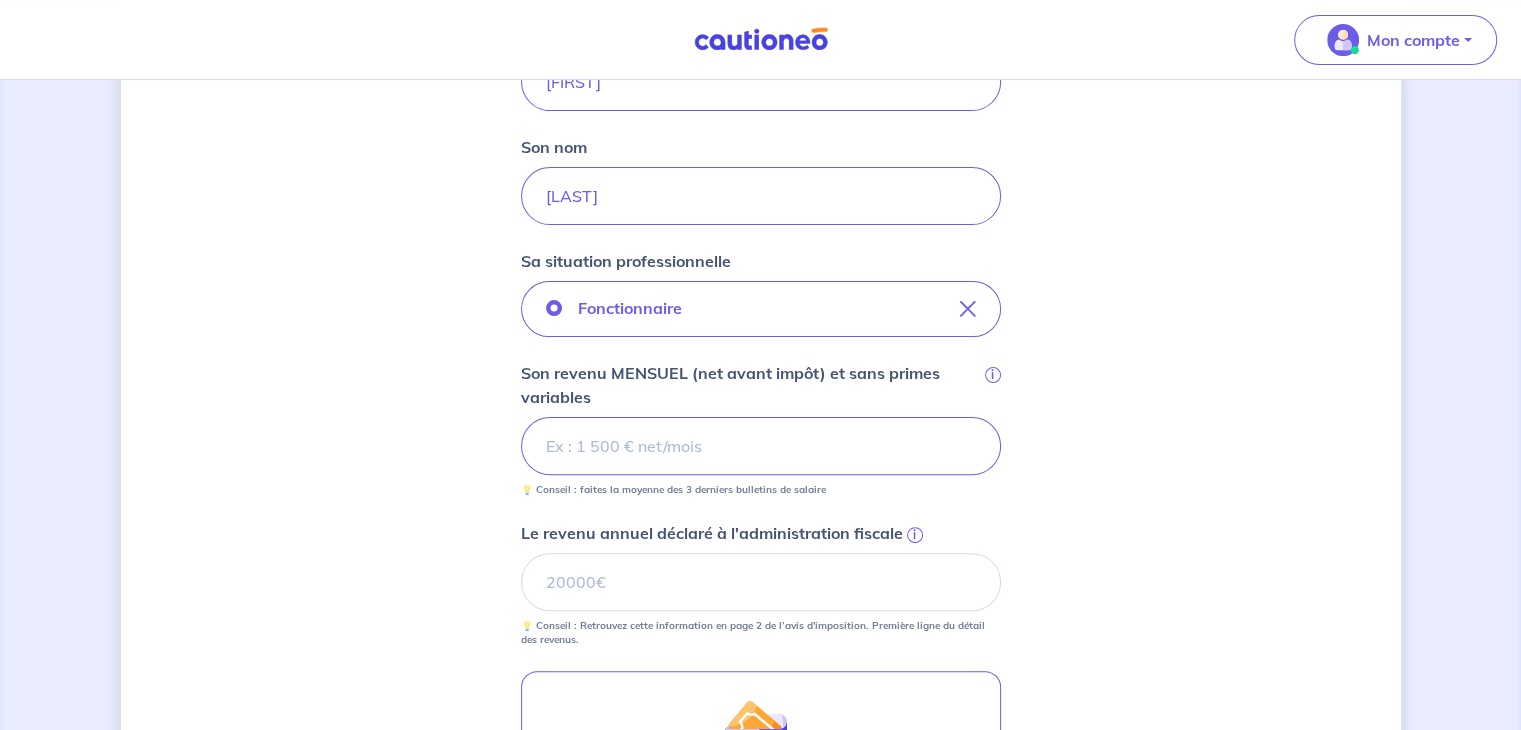 click on "i" at bounding box center (915, 535) 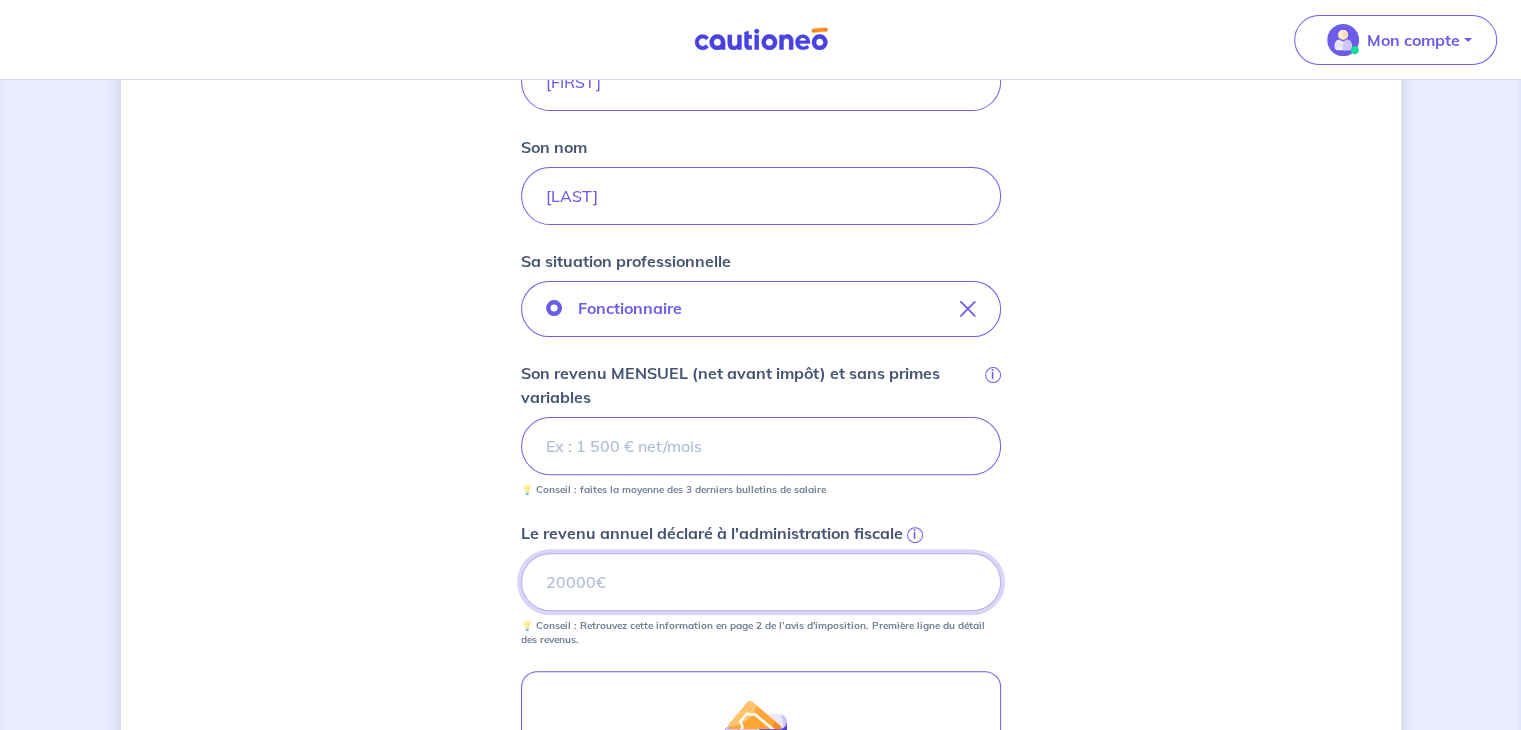 click on "Le revenu annuel déclaré à l'administration fiscale i" at bounding box center [761, 582] 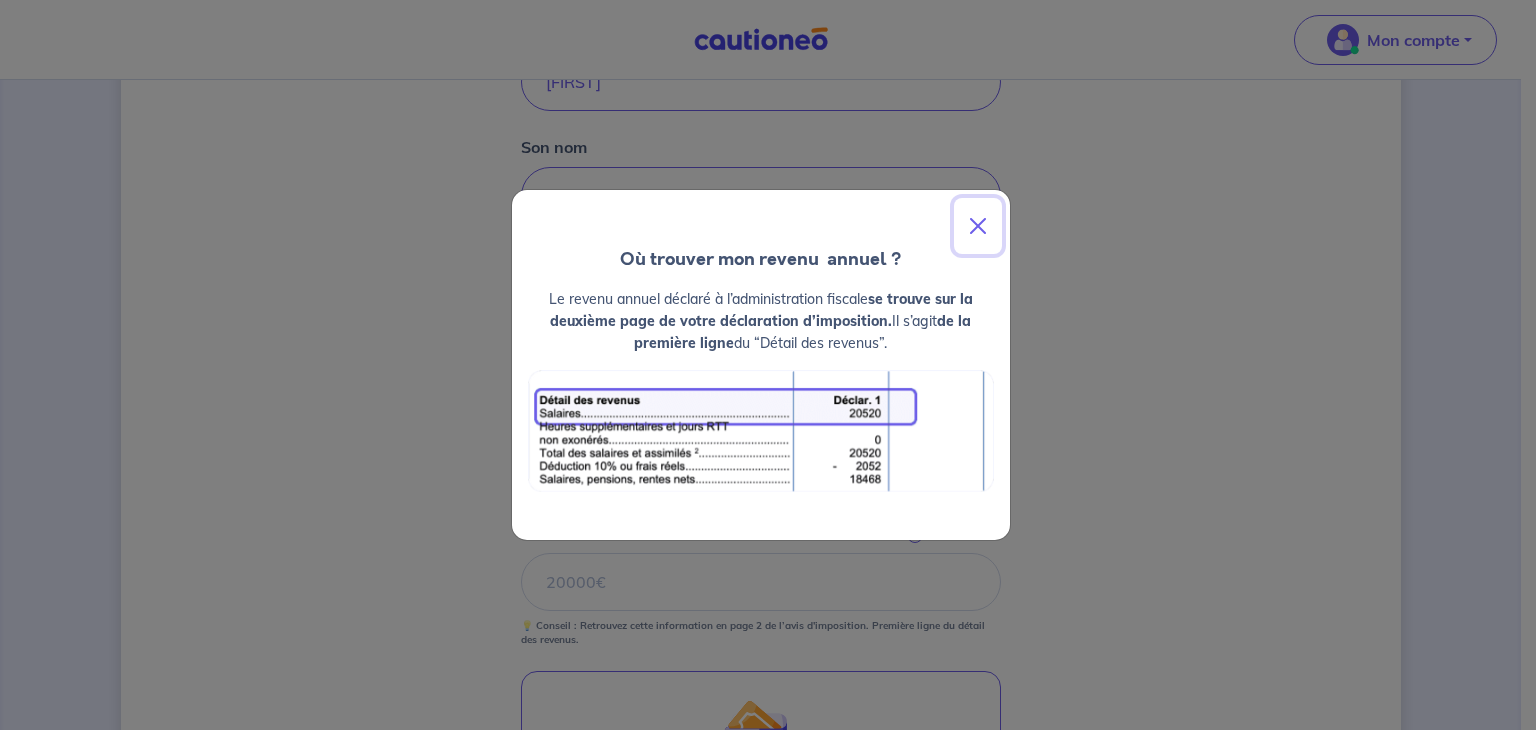 click at bounding box center [978, 226] 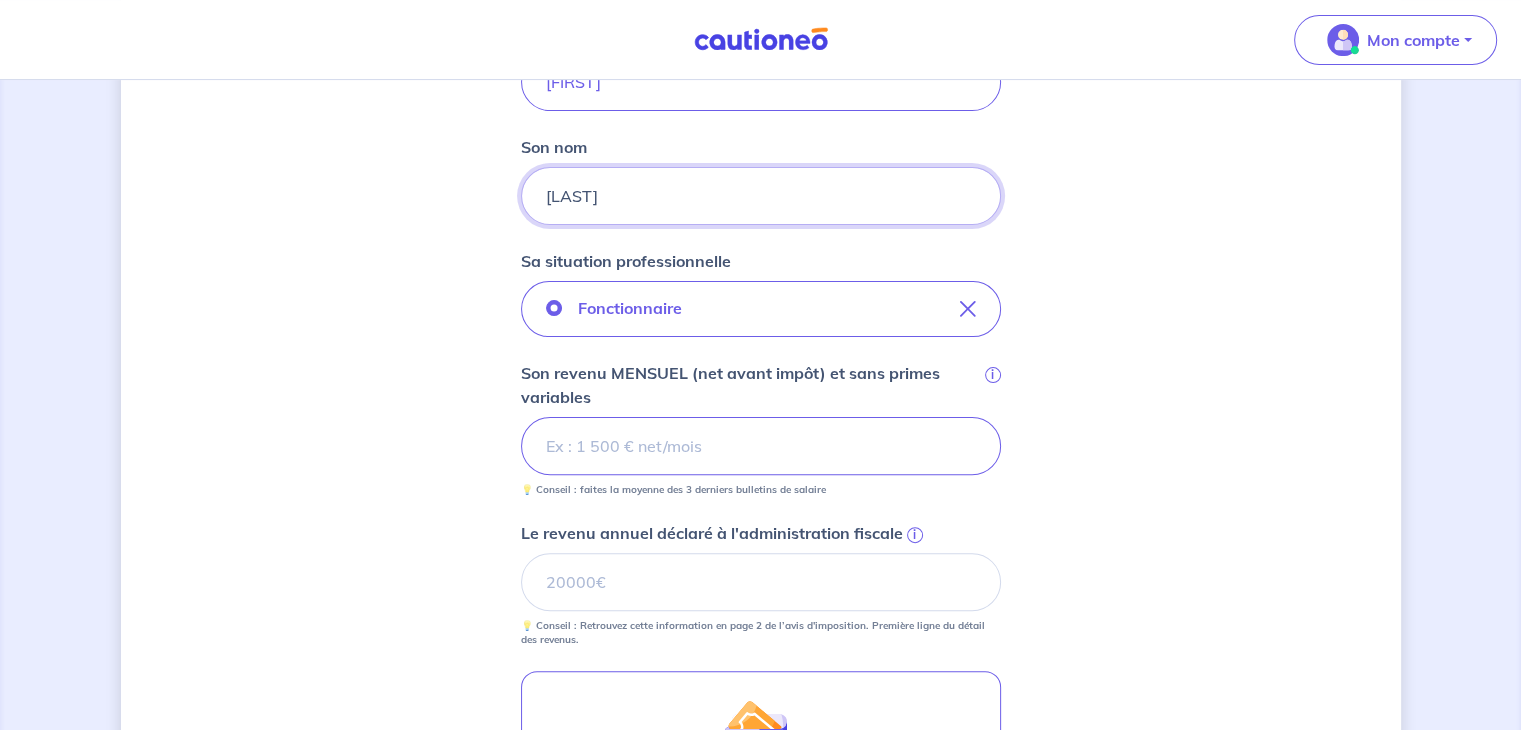 click on "[LAST]" at bounding box center (761, 196) 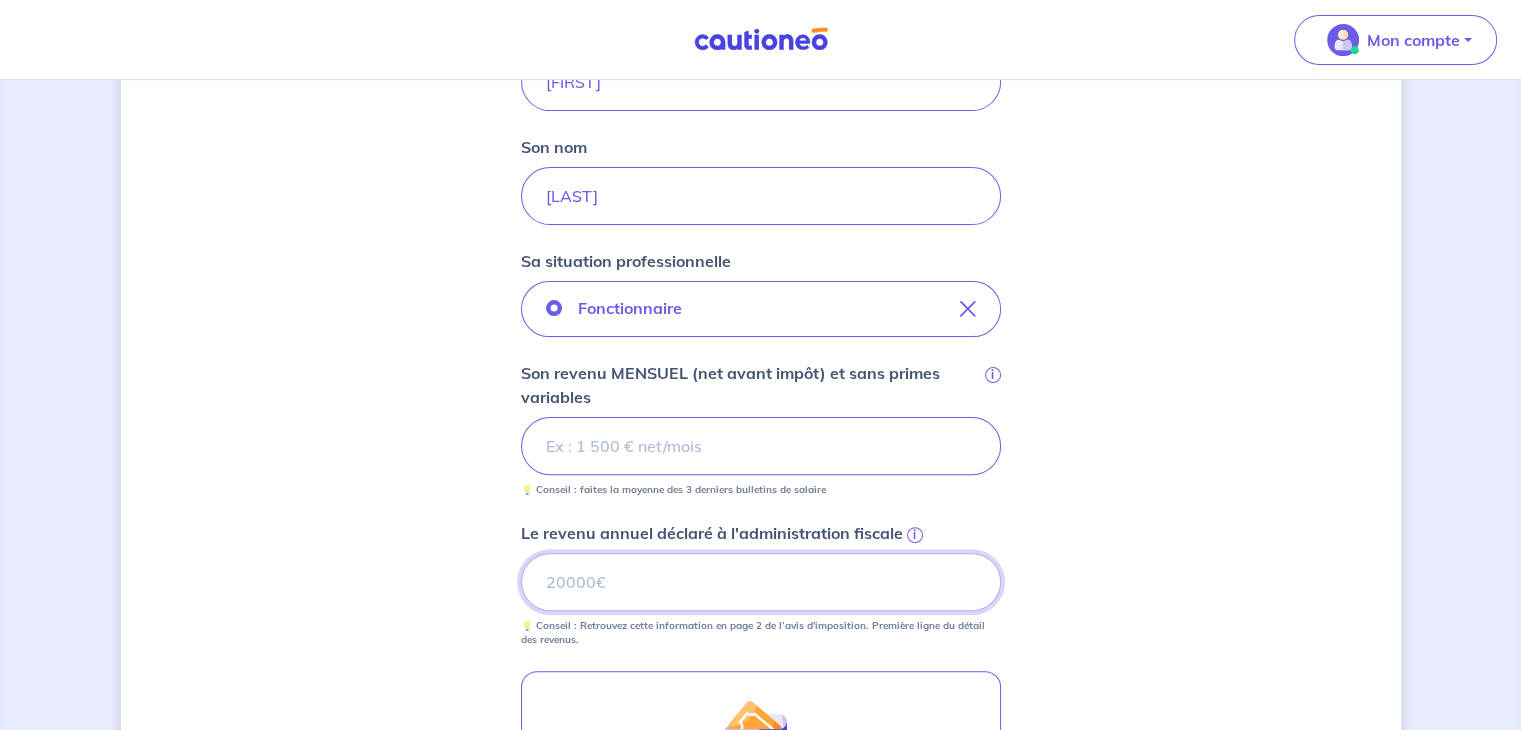 click on "Le revenu annuel déclaré à l'administration fiscale i" at bounding box center (761, 582) 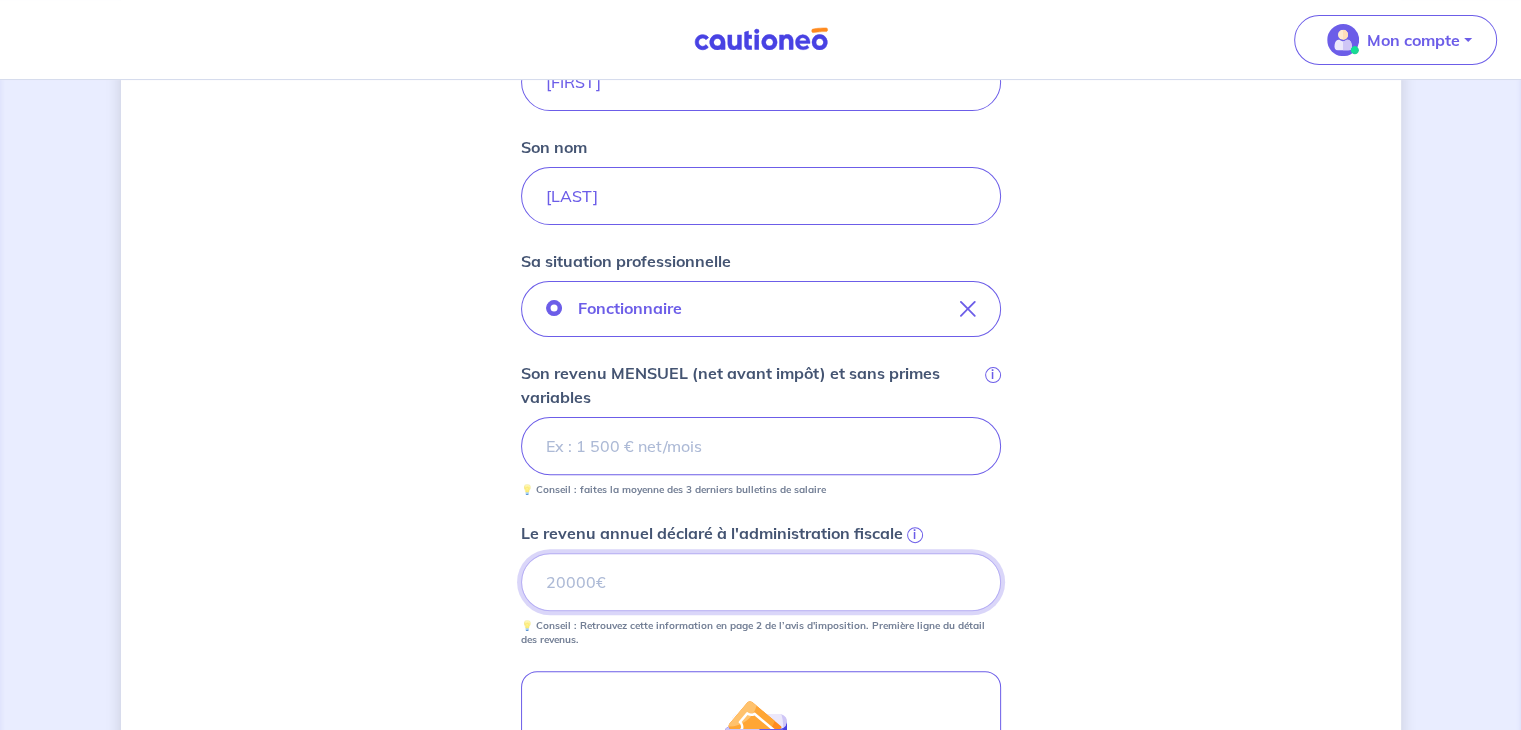 type on "[NUMBER]" 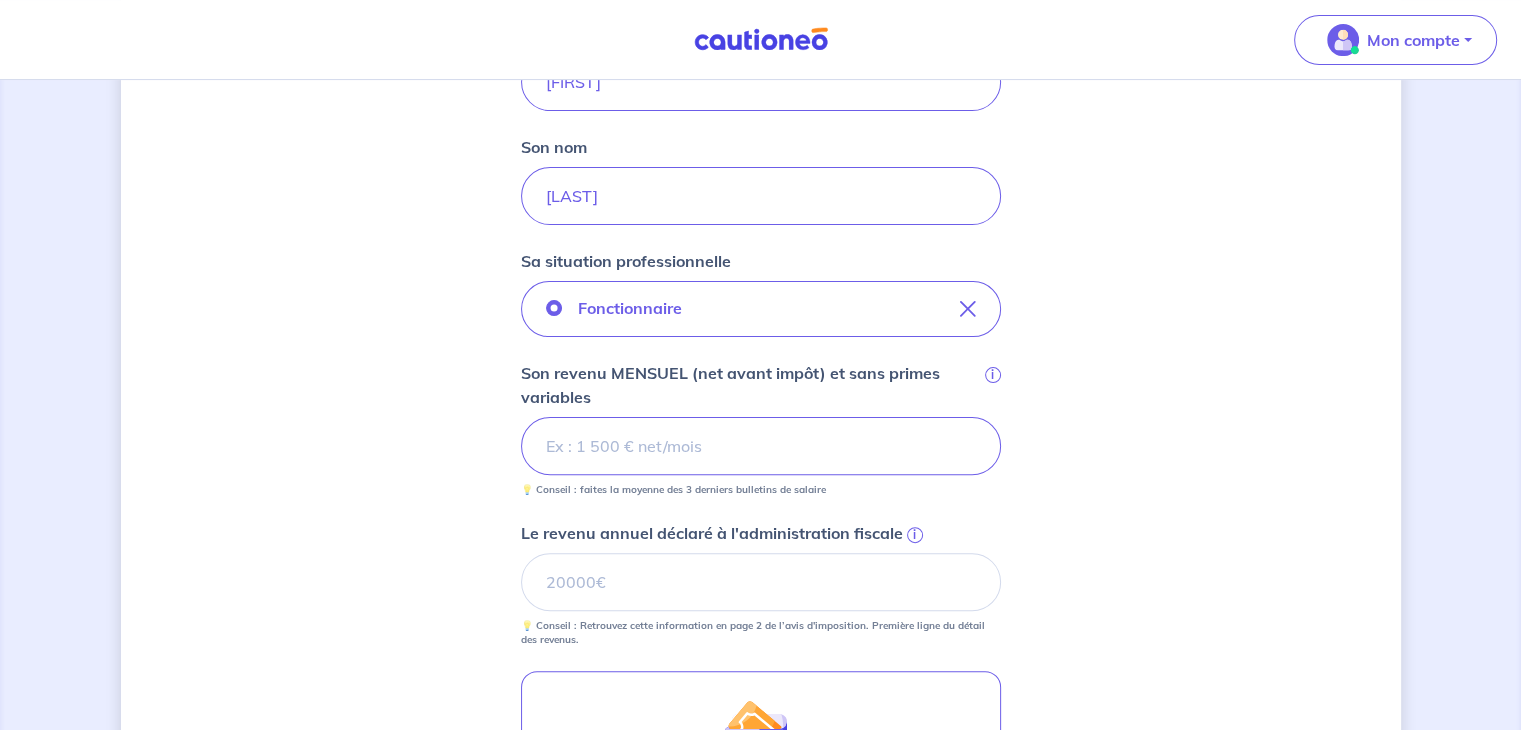 scroll, scrollTop: 957, scrollLeft: 0, axis: vertical 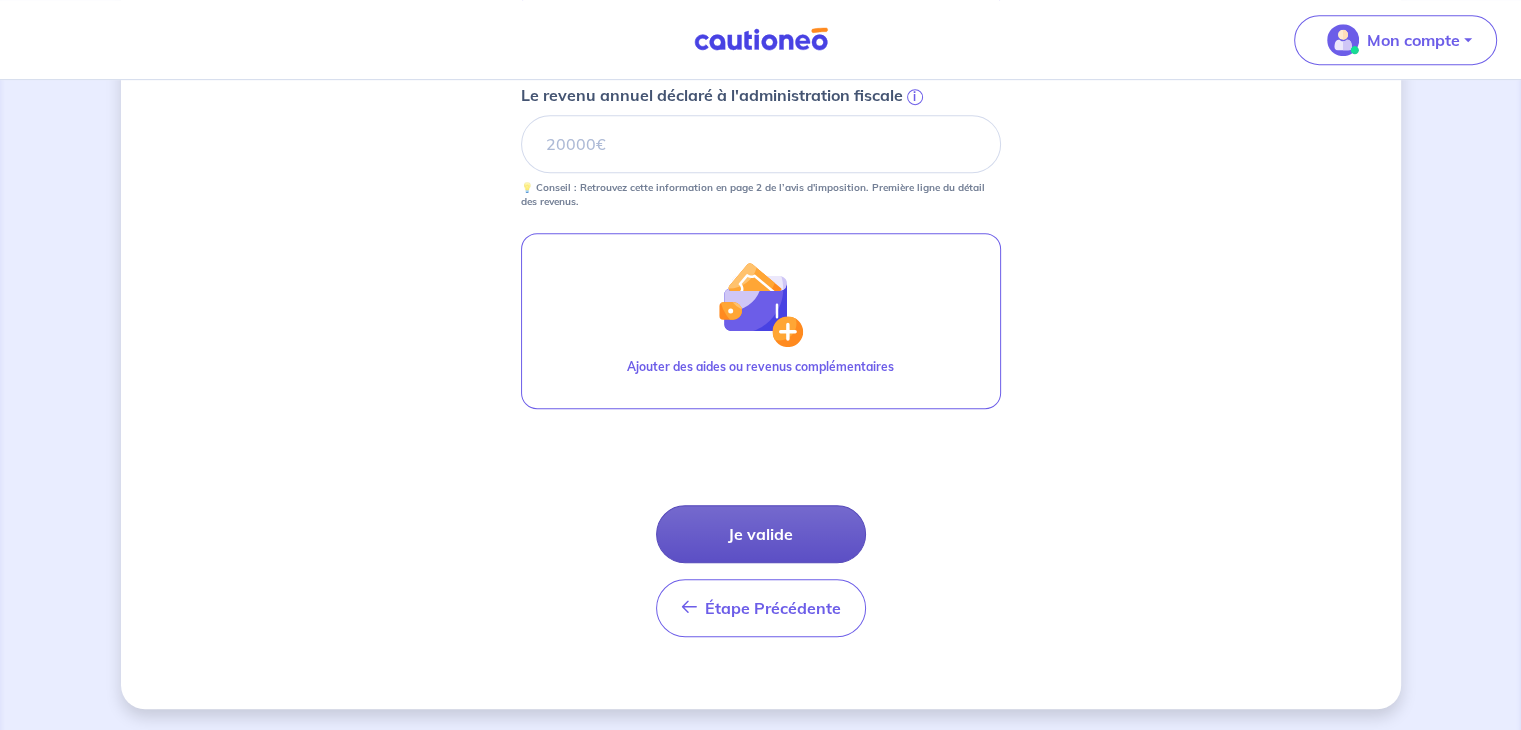 click on "Je valide" at bounding box center (761, 534) 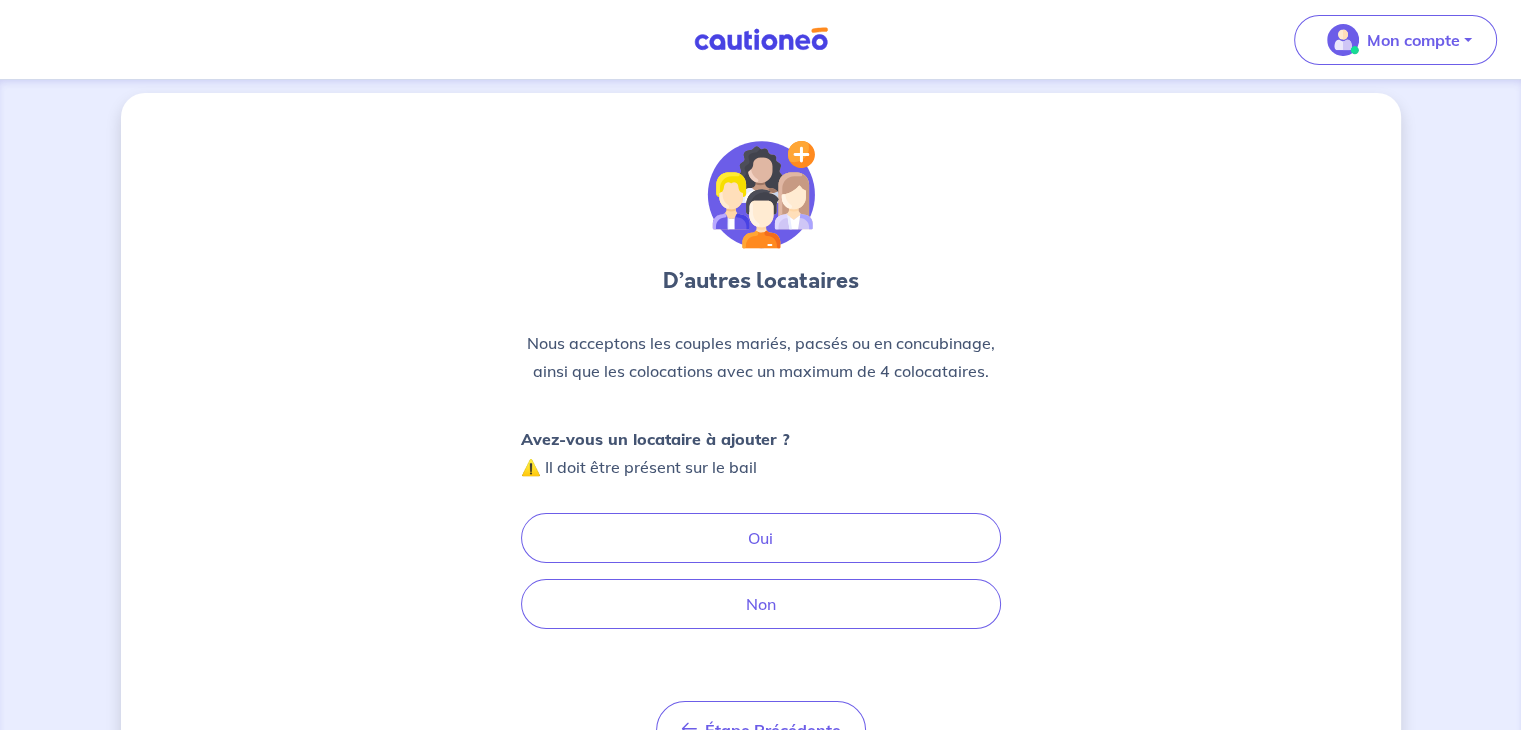 scroll, scrollTop: 0, scrollLeft: 0, axis: both 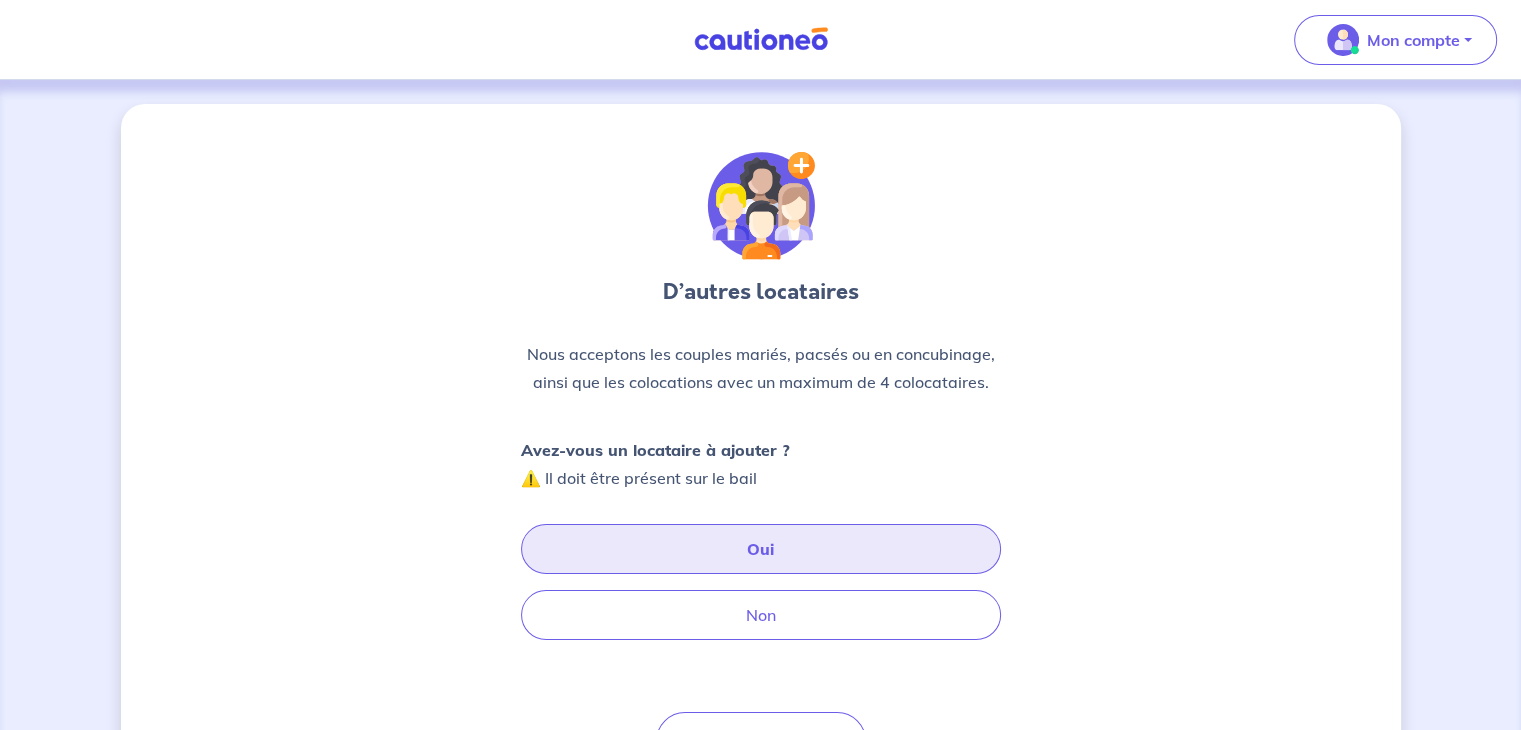 click on "Oui" at bounding box center (761, 549) 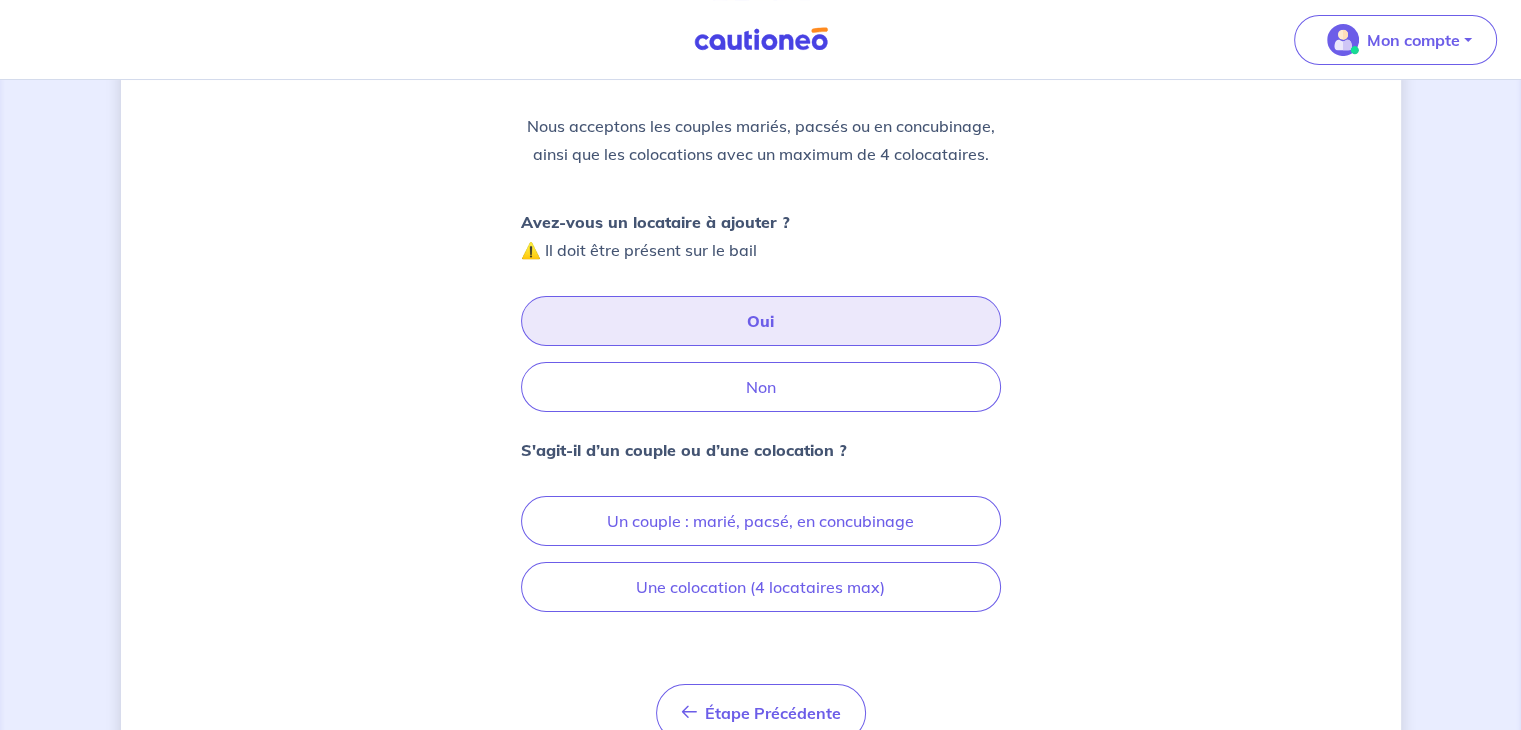 scroll, scrollTop: 235, scrollLeft: 0, axis: vertical 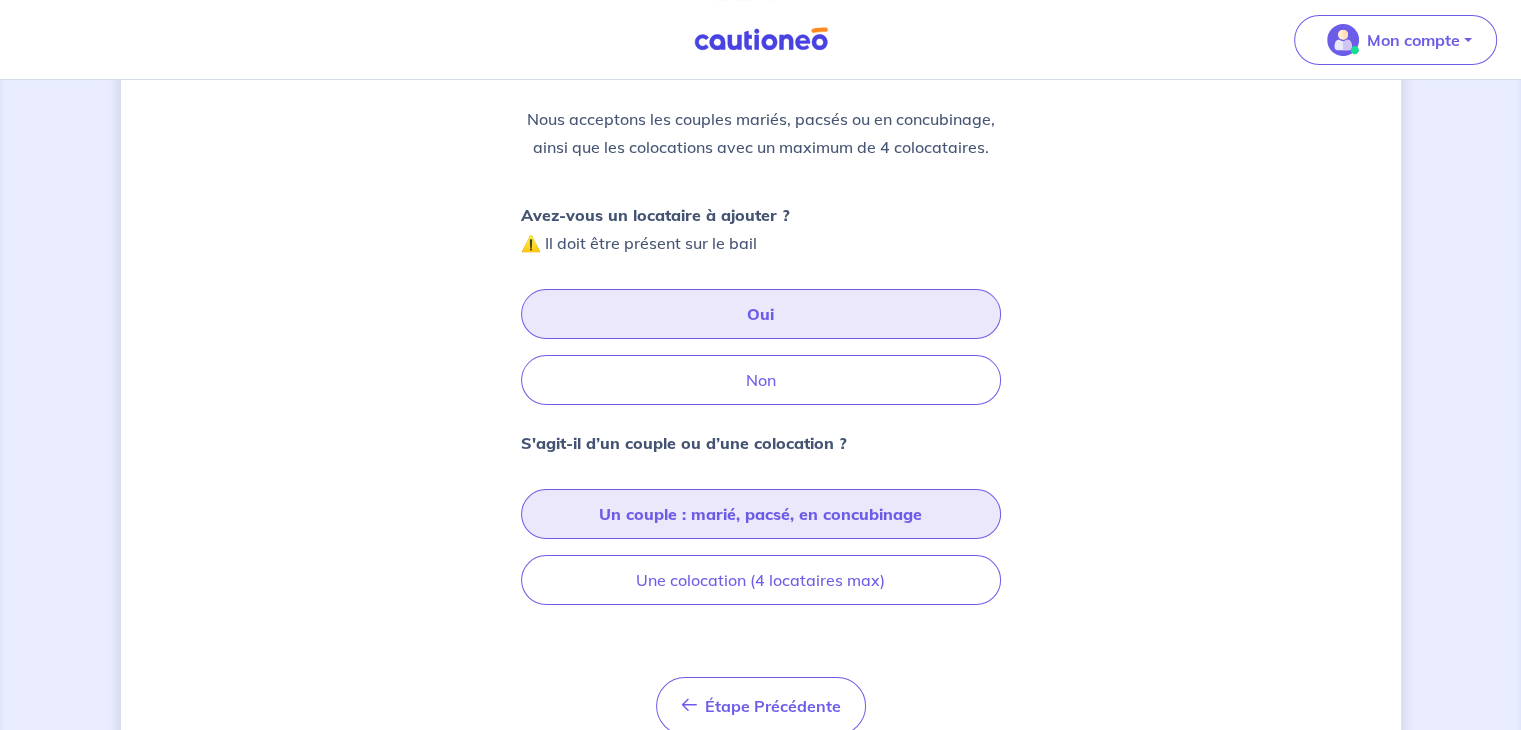 click on "Un couple : marié, pacsé, en concubinage" at bounding box center [761, 514] 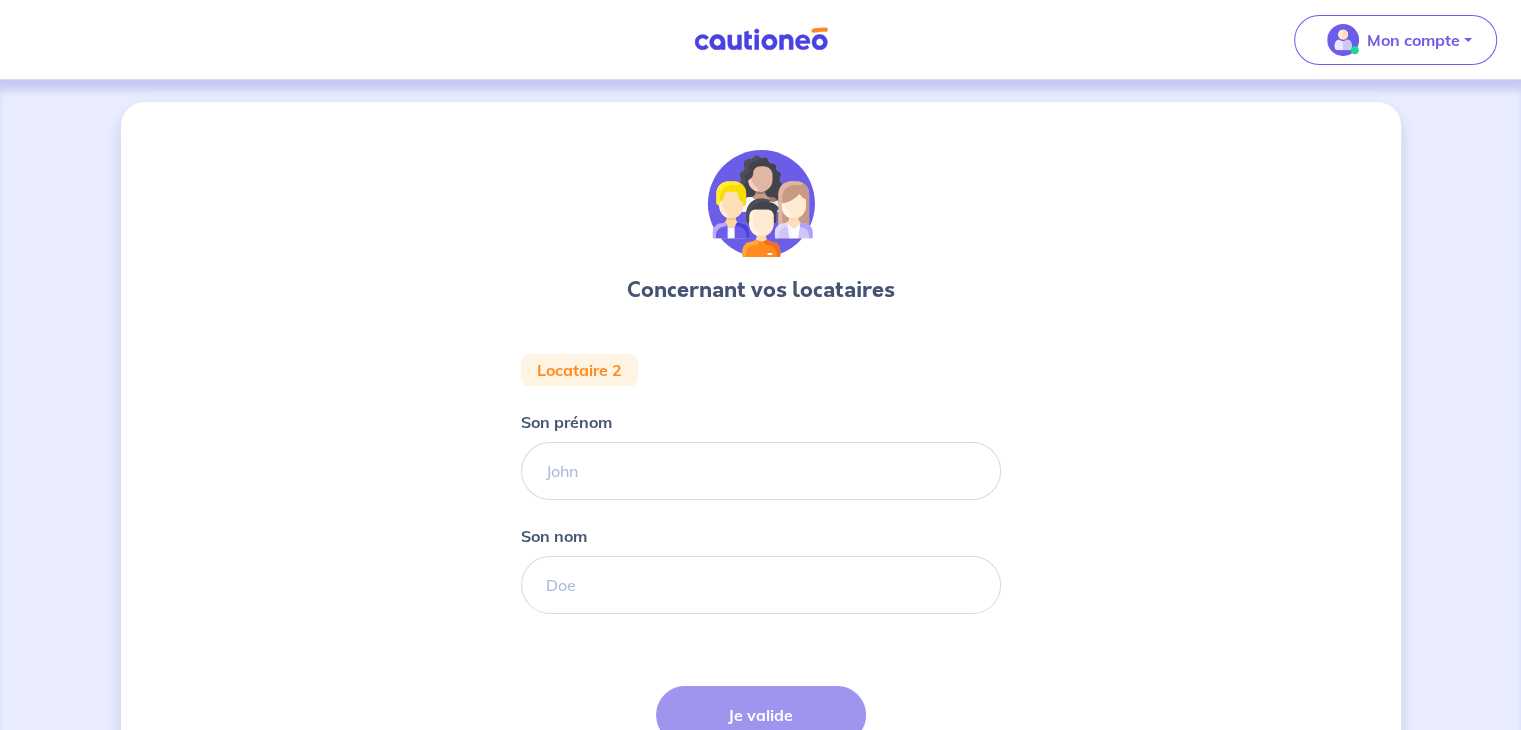 scroll, scrollTop: 0, scrollLeft: 0, axis: both 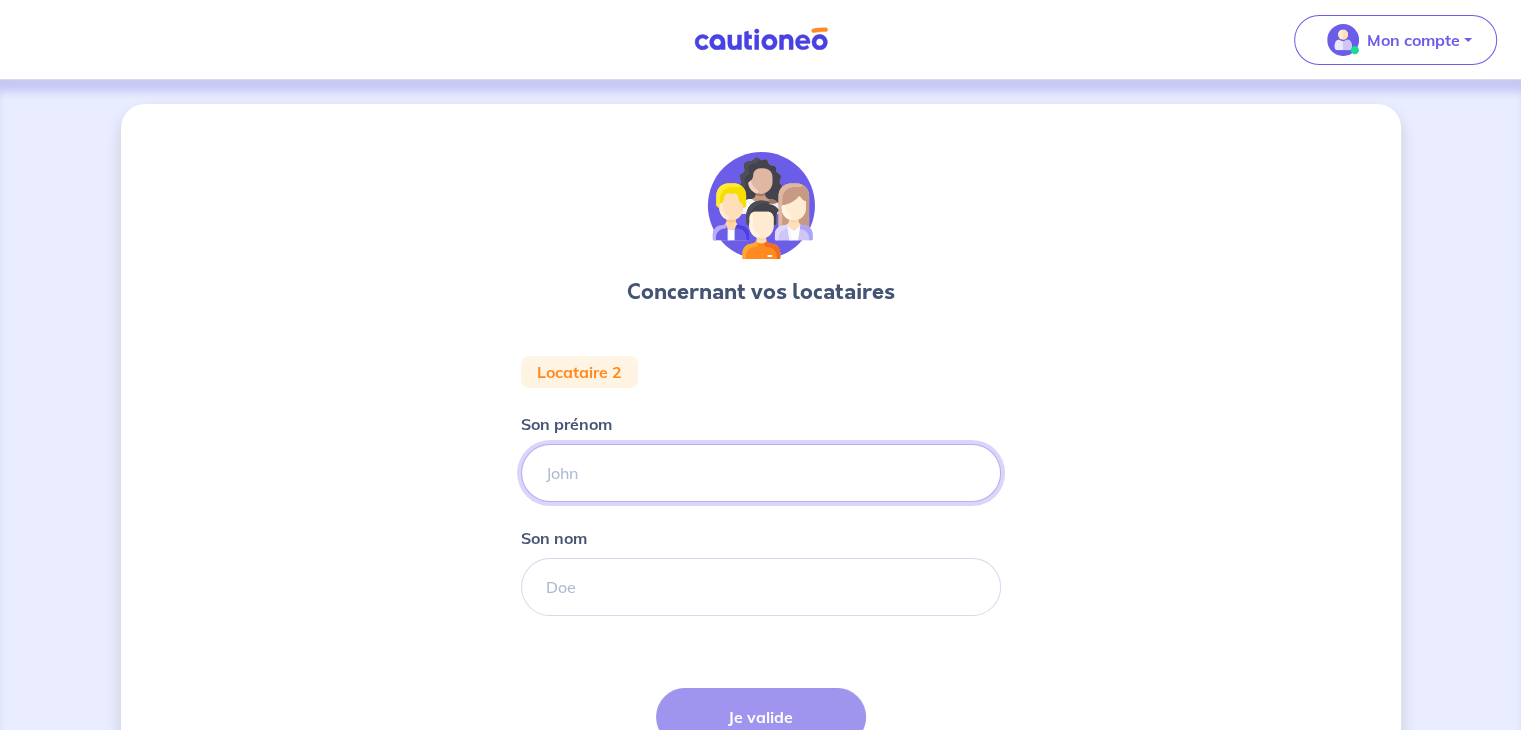 click on "Son prénom" at bounding box center (761, 473) 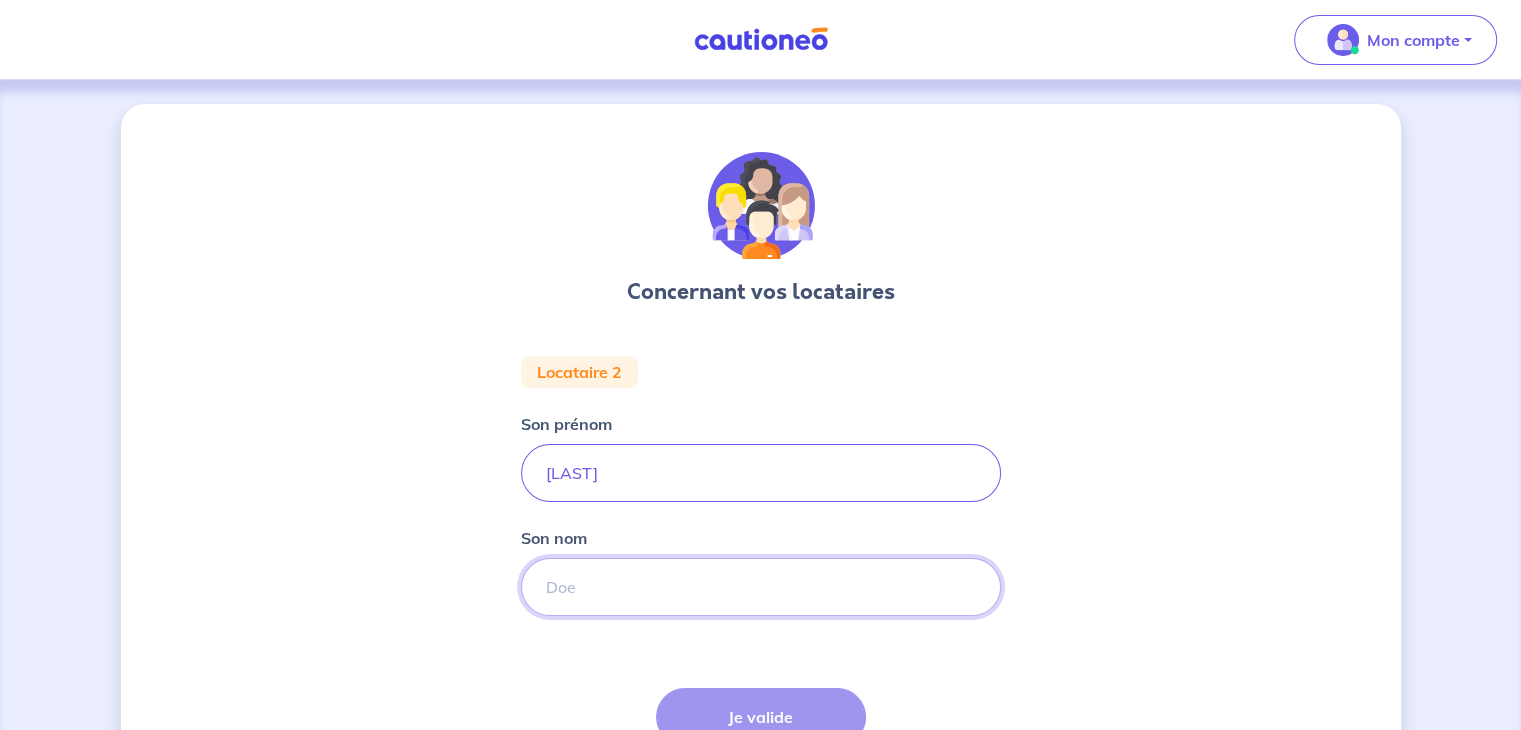click on "Son nom" at bounding box center (761, 587) 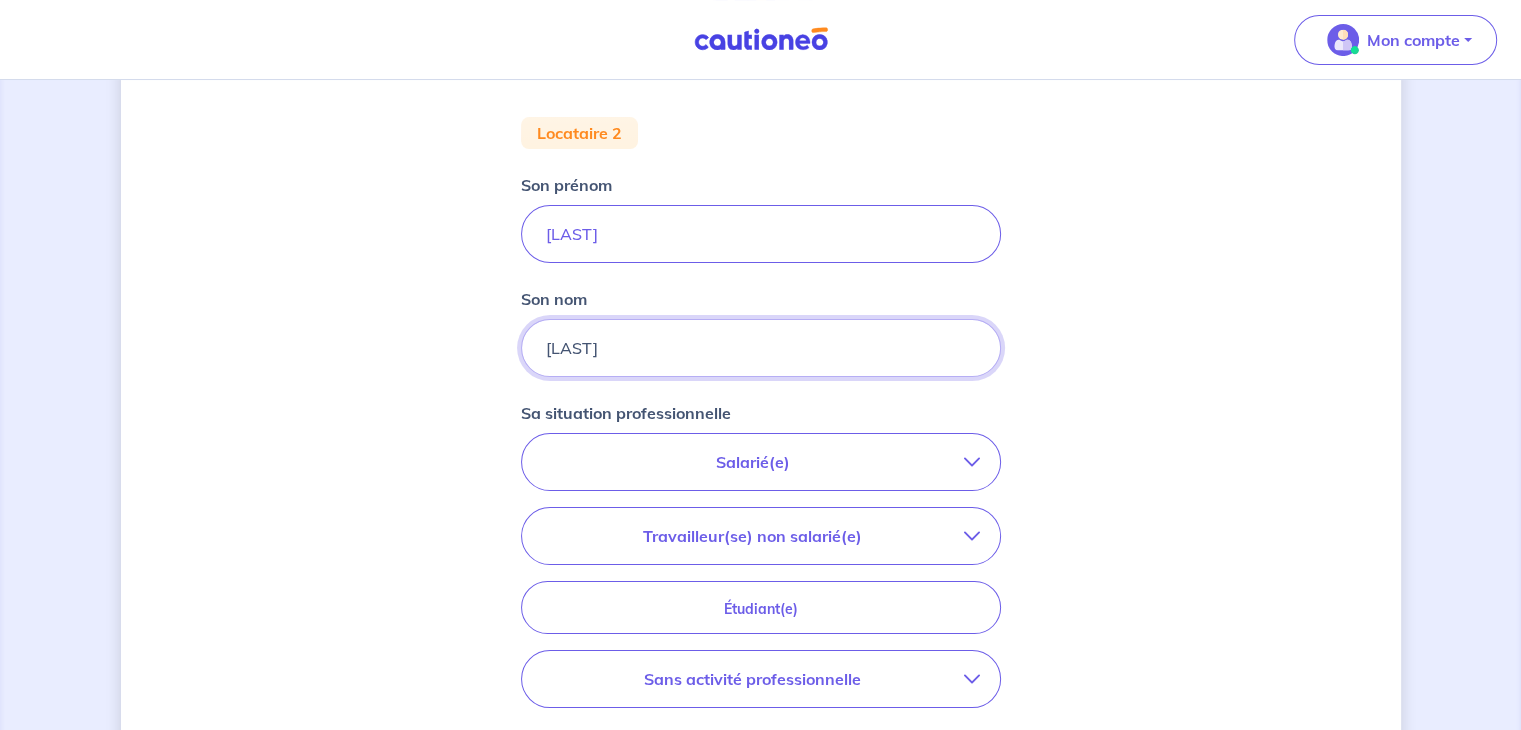 scroll, scrollTop: 240, scrollLeft: 0, axis: vertical 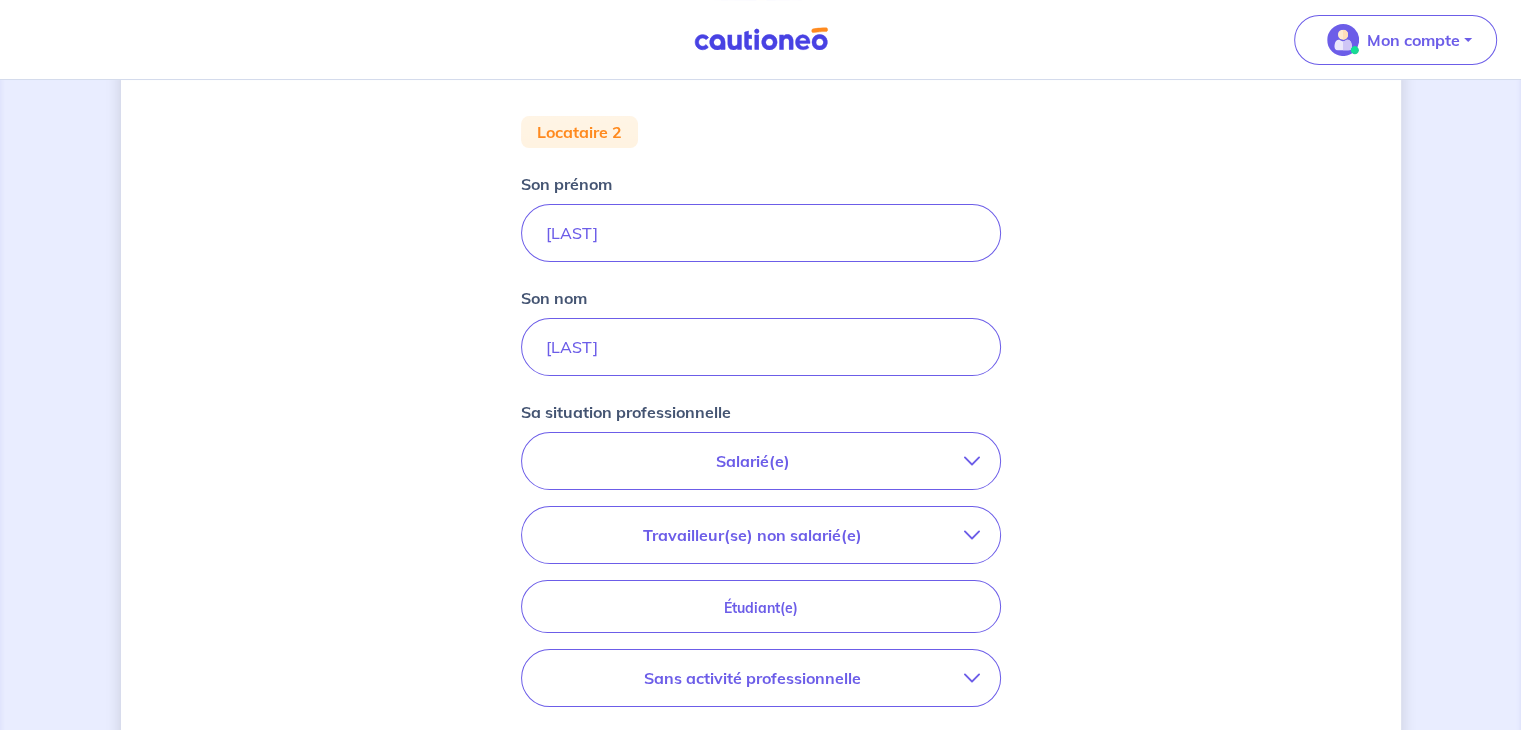 click on "Salarié(e)" at bounding box center [761, 461] 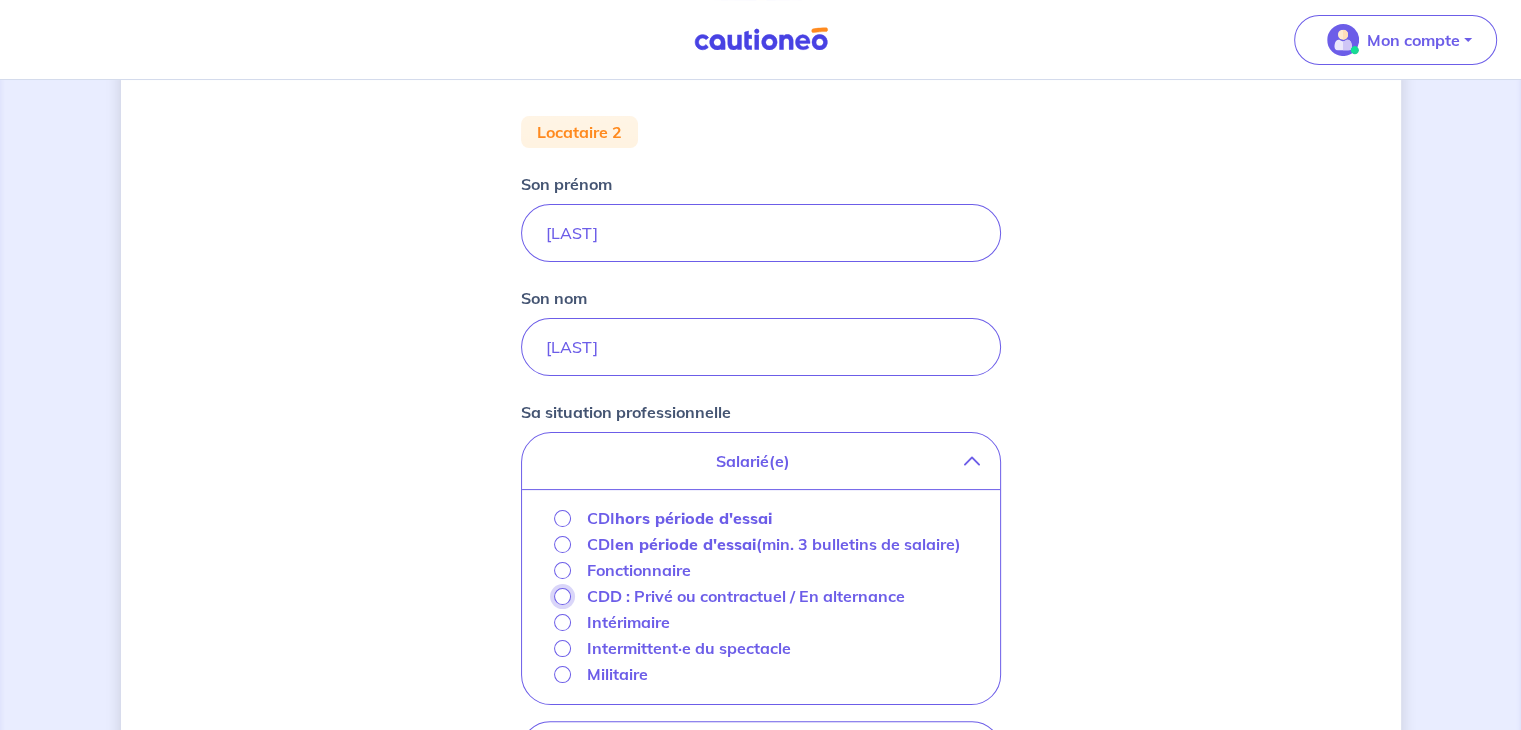 click on "CDD : Privé ou contractuel / En alternance" at bounding box center [562, 596] 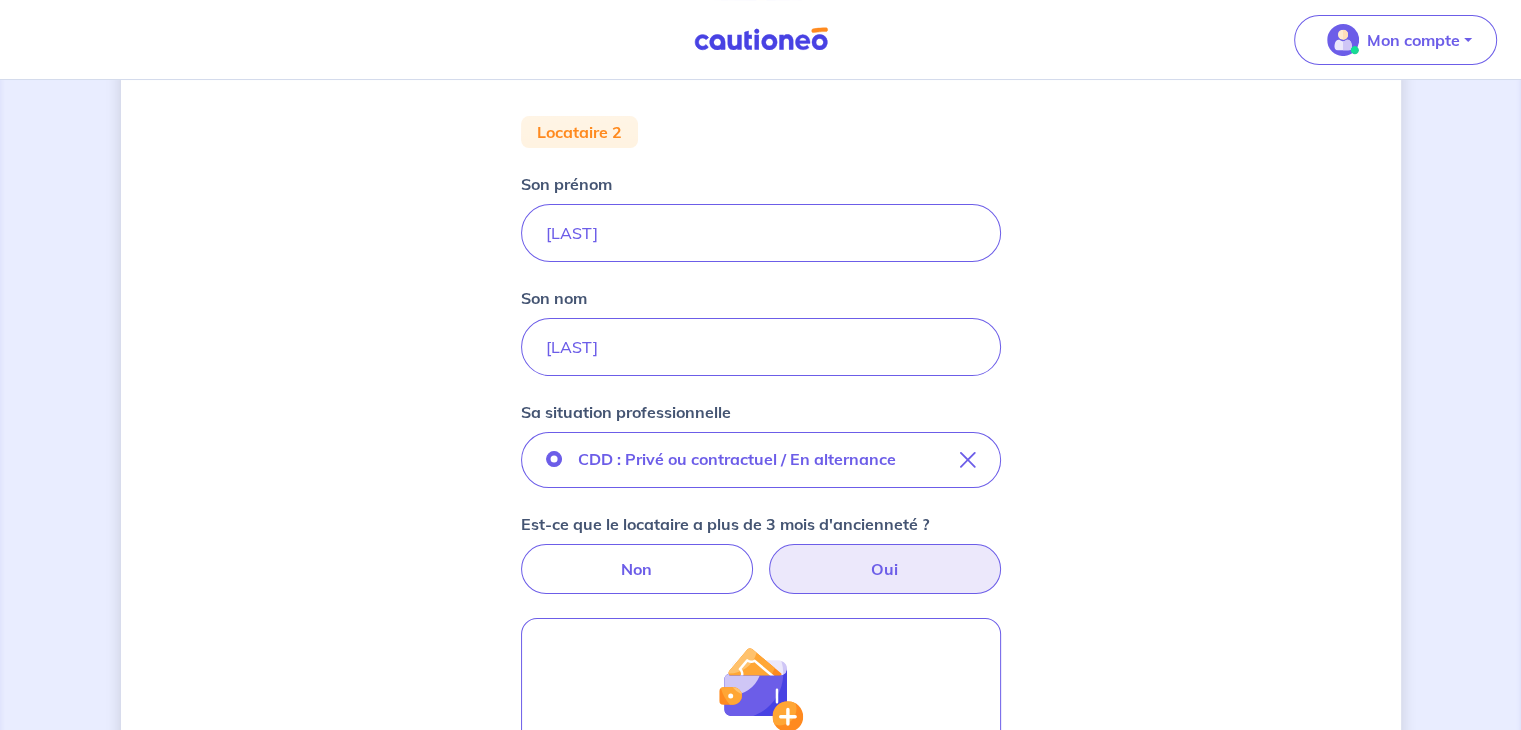 click on "Oui" at bounding box center [885, 569] 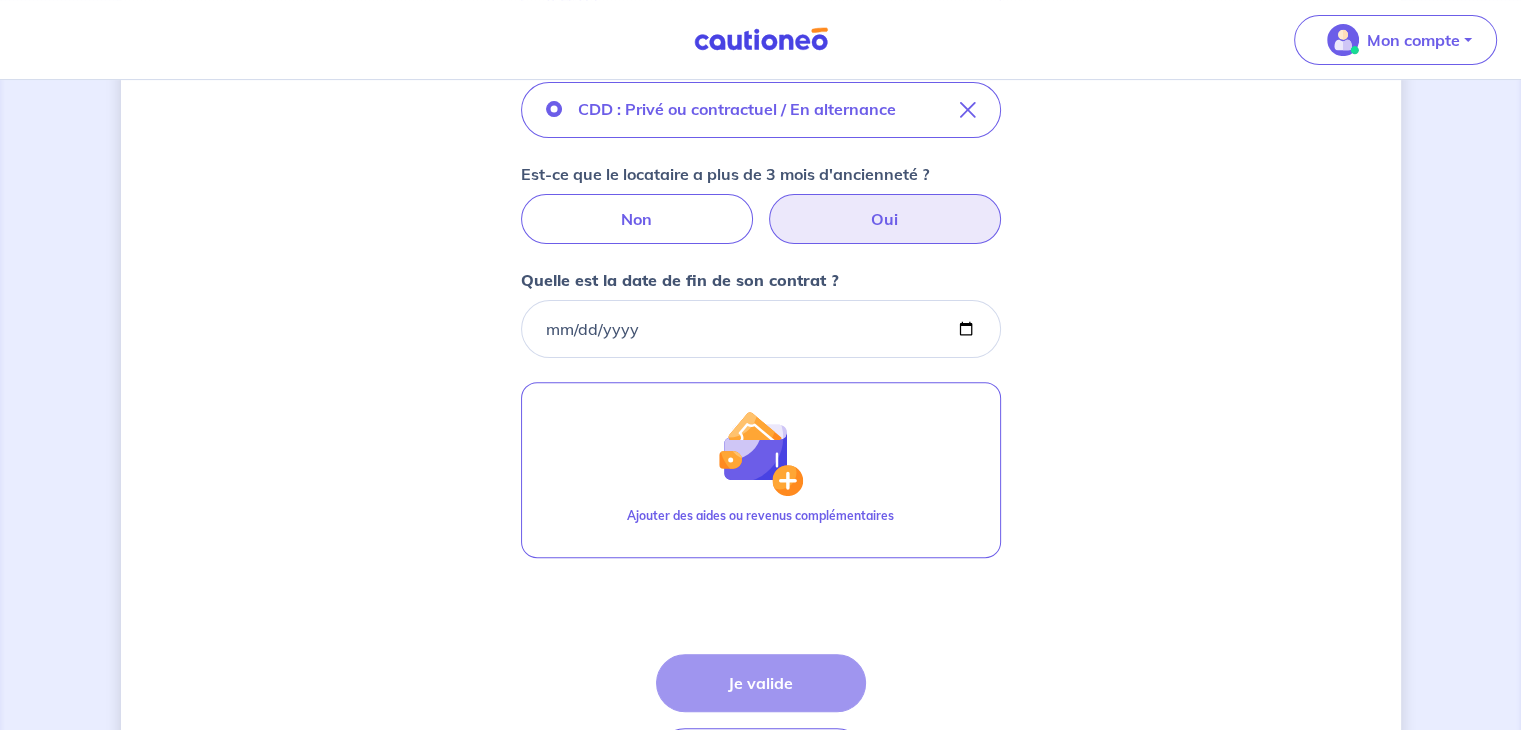 scroll, scrollTop: 626, scrollLeft: 0, axis: vertical 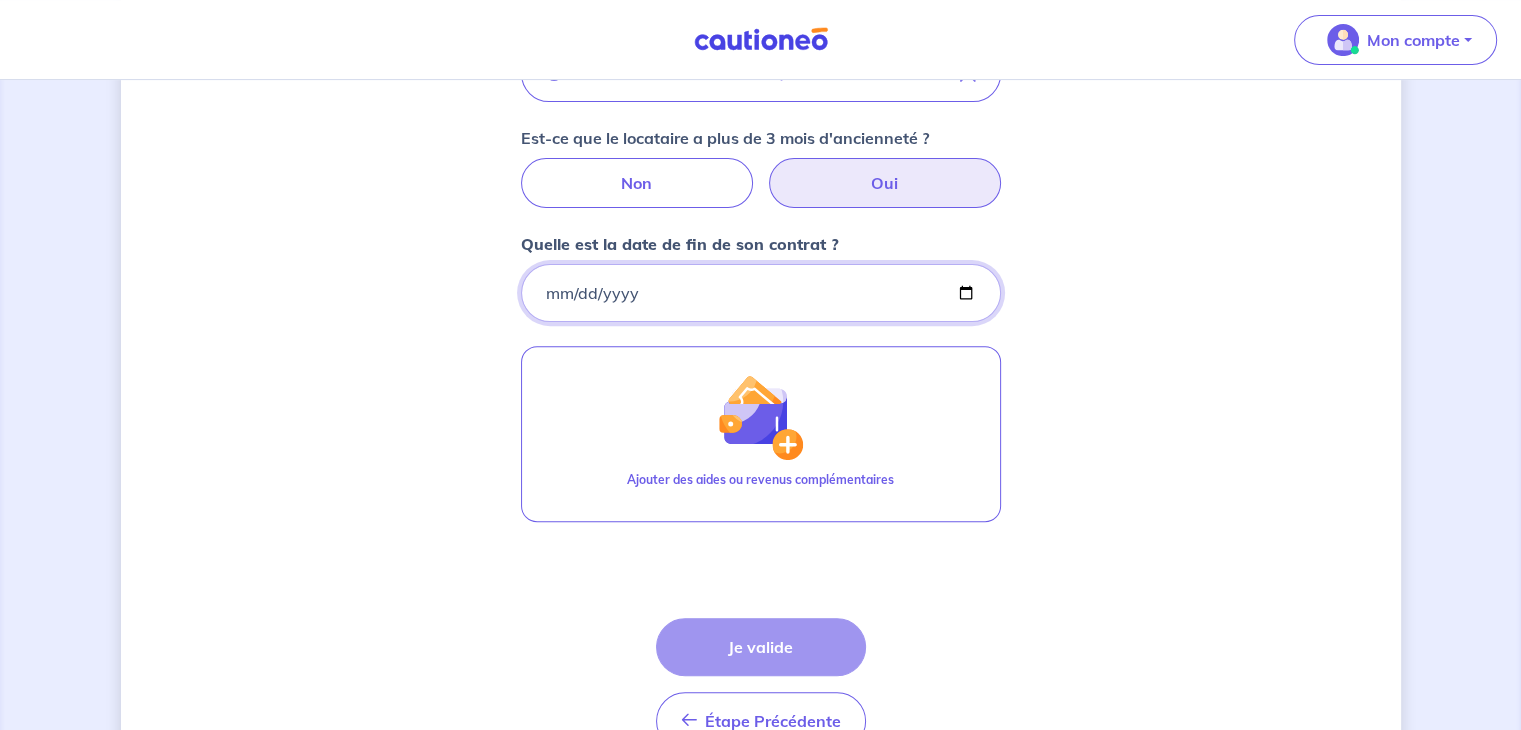 click on "Quelle est la date de fin de son contrat ?" at bounding box center [761, 293] 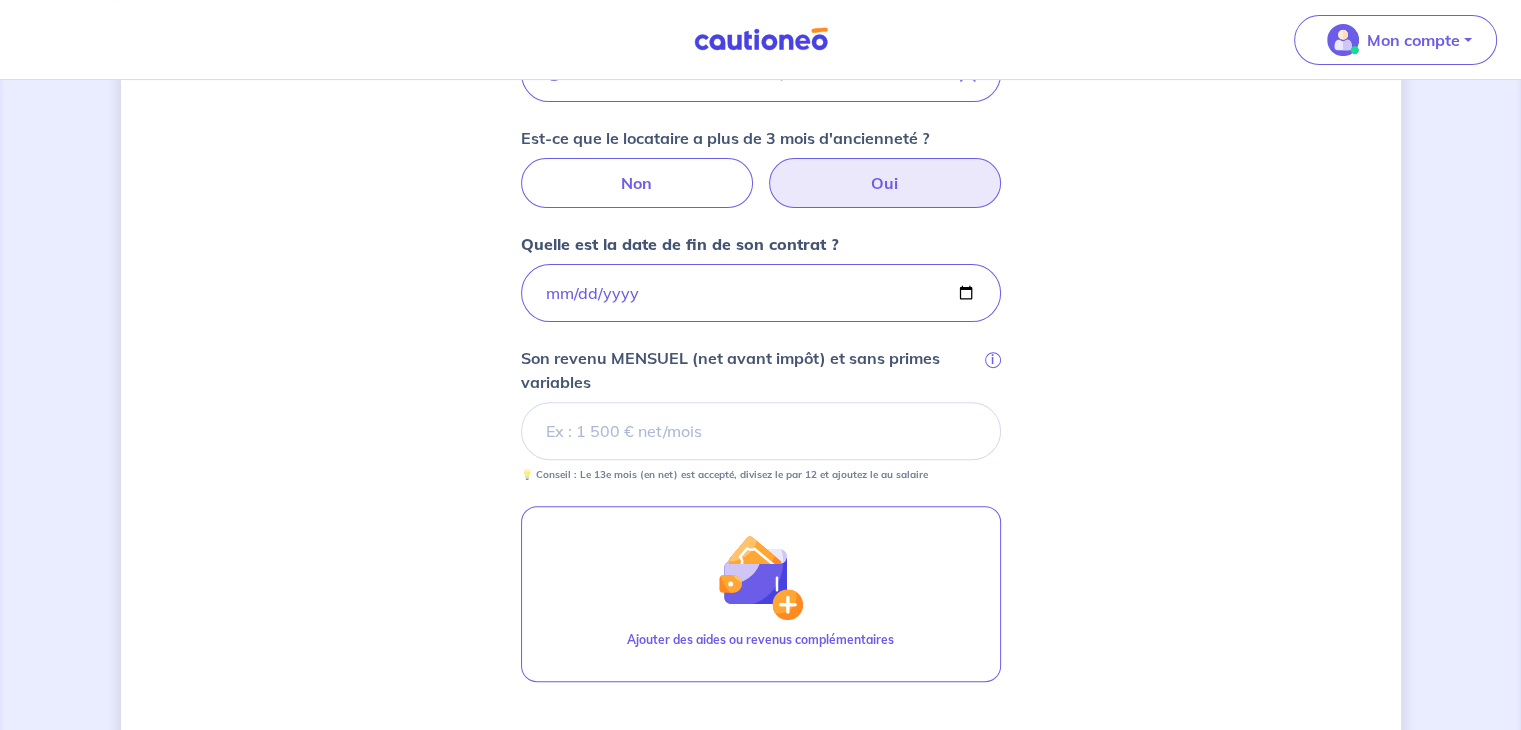 type on "[DATE]" 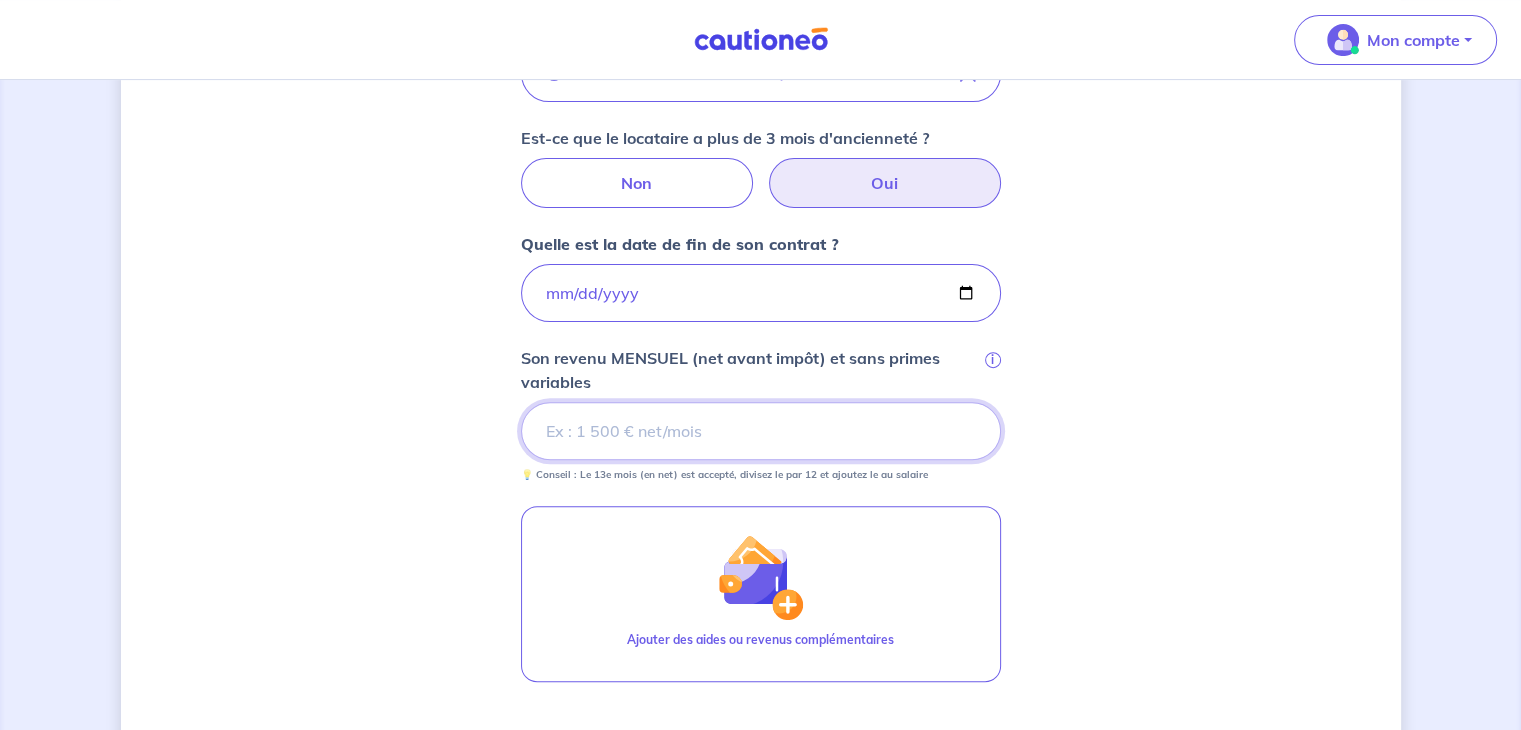 click on "Son revenu MENSUEL (net avant impôt) et sans primes variables i" at bounding box center [761, 431] 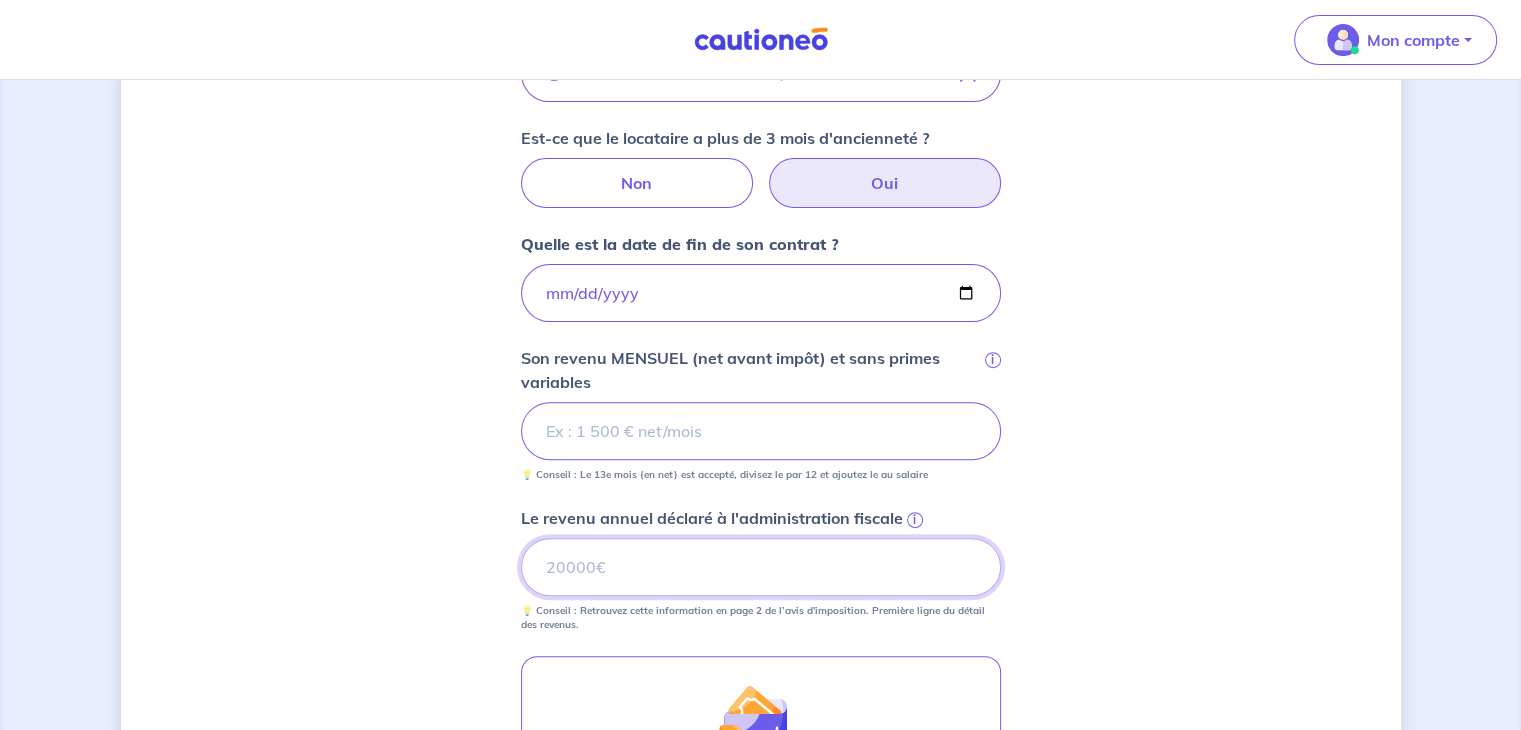 click on "Le revenu annuel déclaré à l'administration fiscale i" at bounding box center [761, 567] 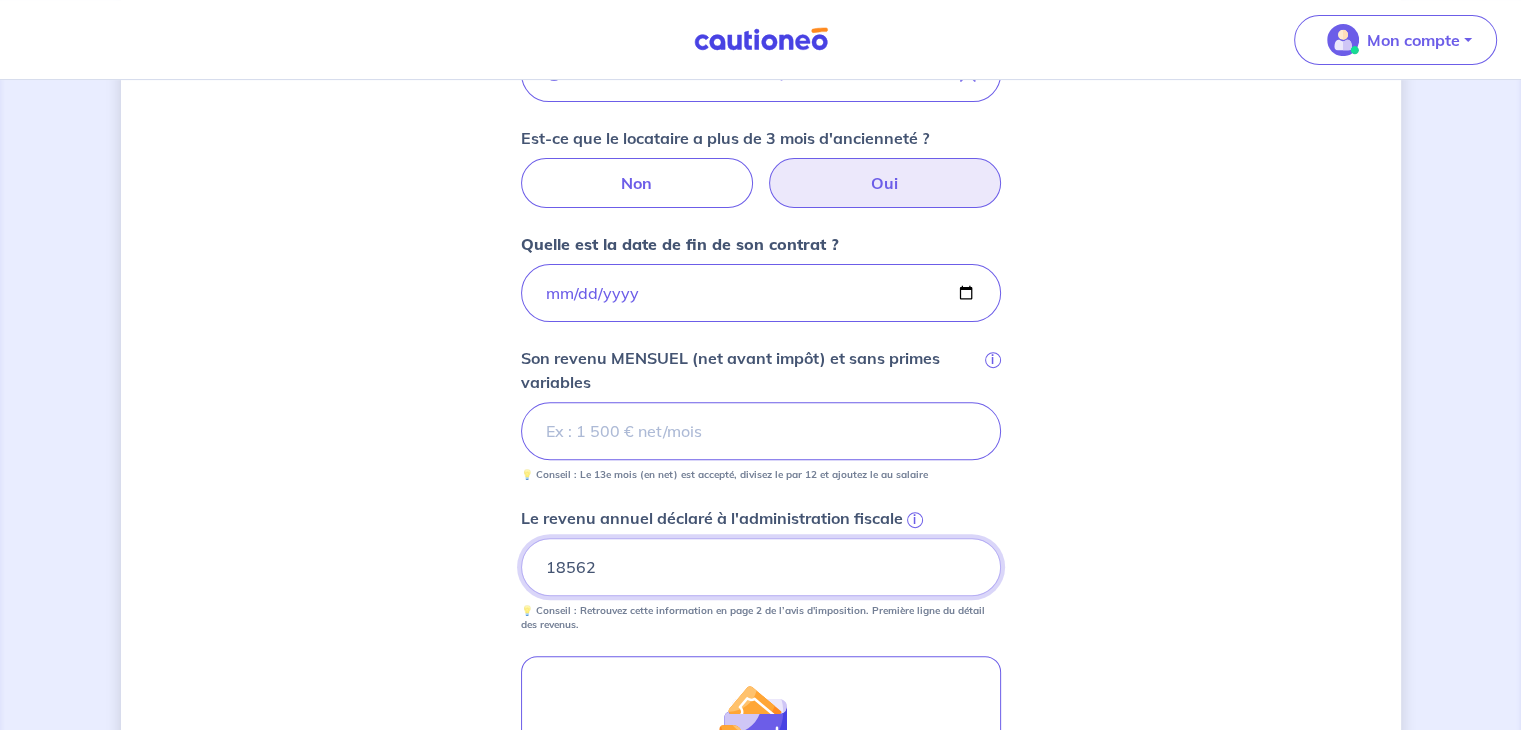 type on "18562" 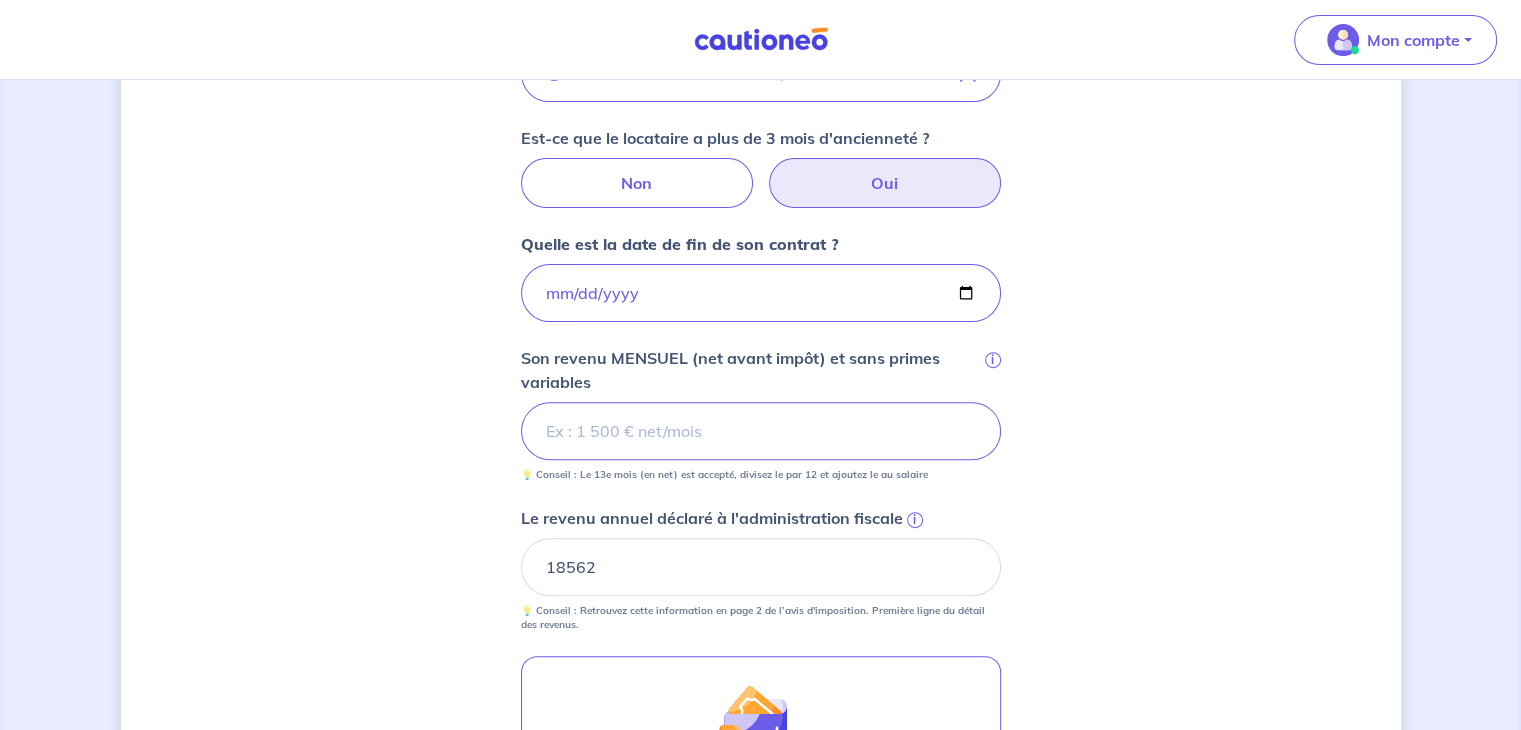 scroll, scrollTop: 1048, scrollLeft: 0, axis: vertical 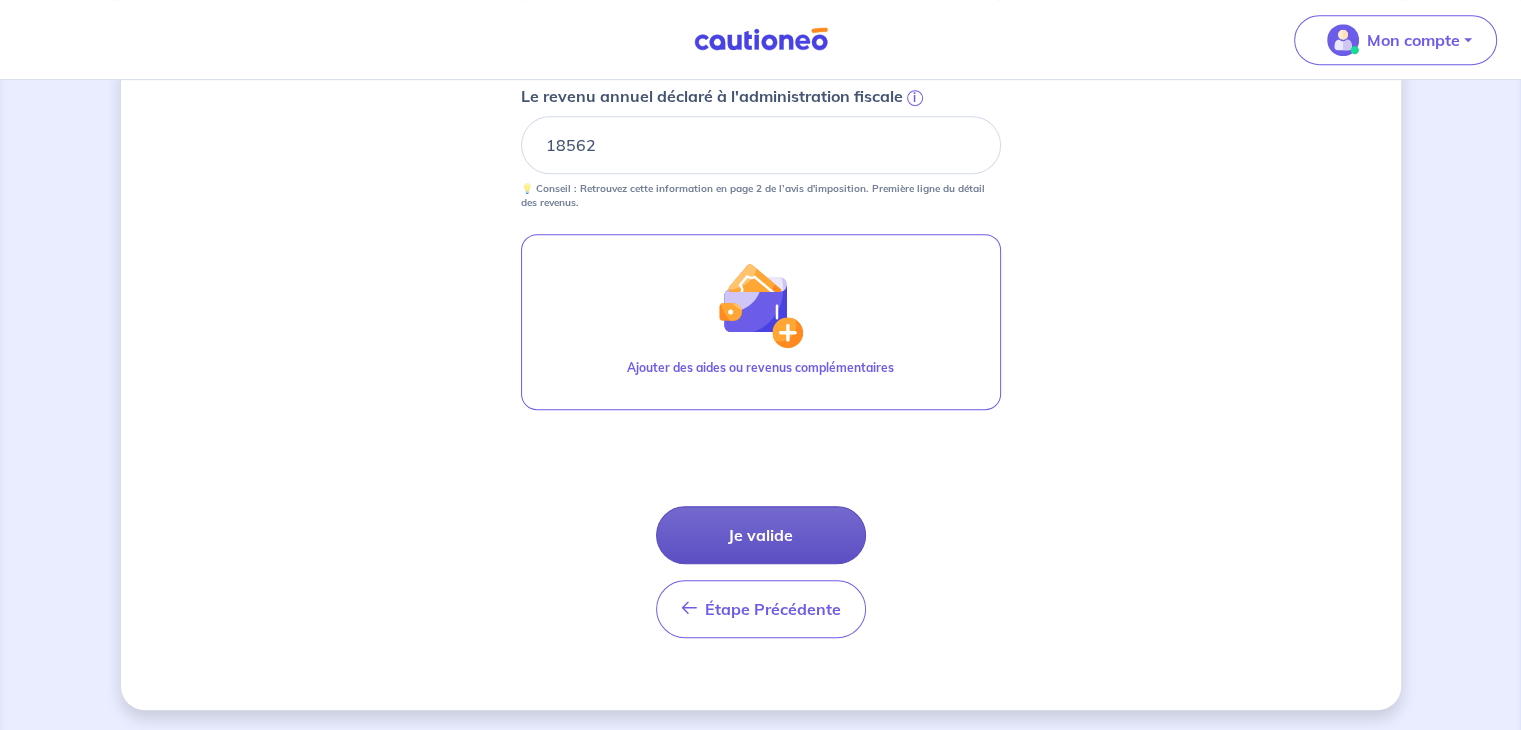 click on "Je valide" at bounding box center [761, 535] 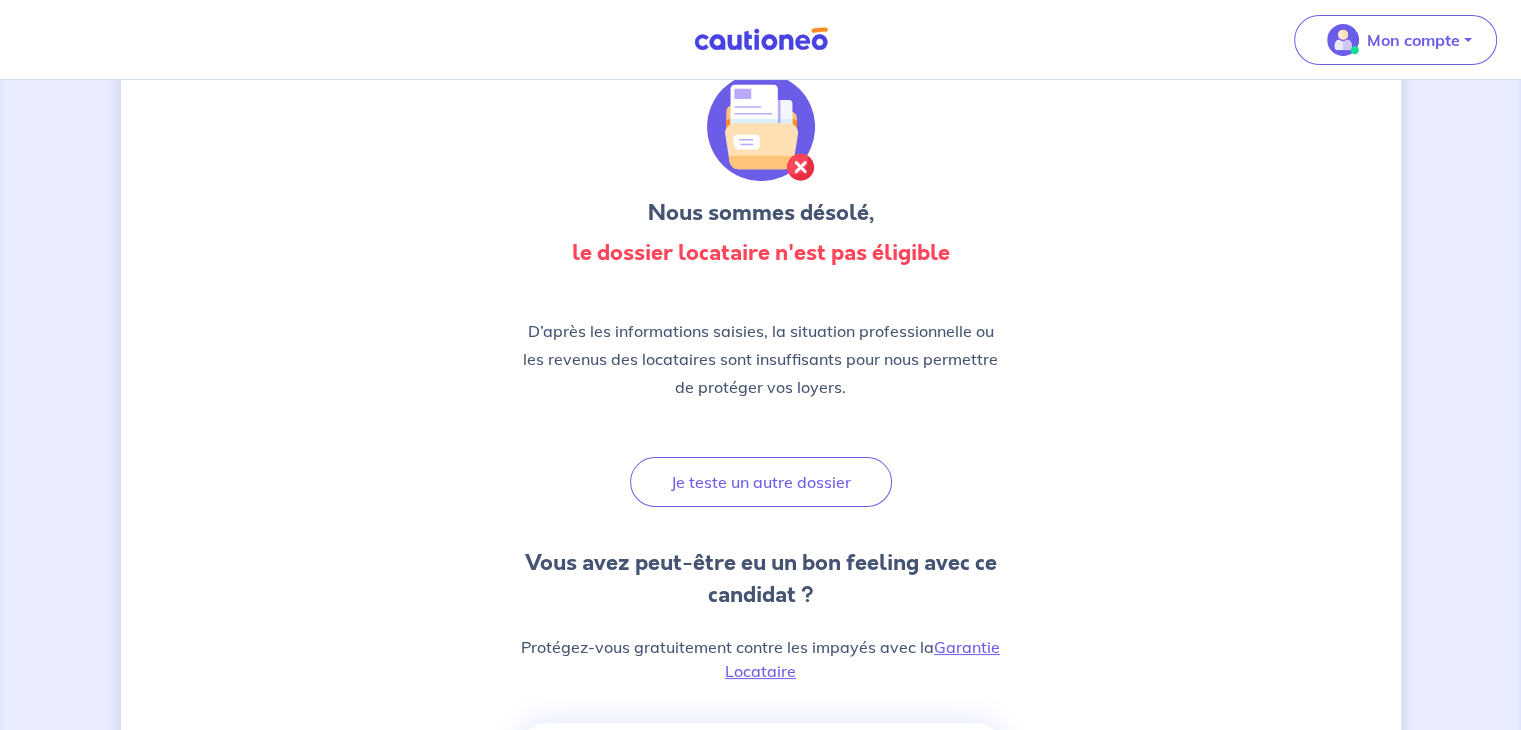 scroll, scrollTop: 0, scrollLeft: 0, axis: both 